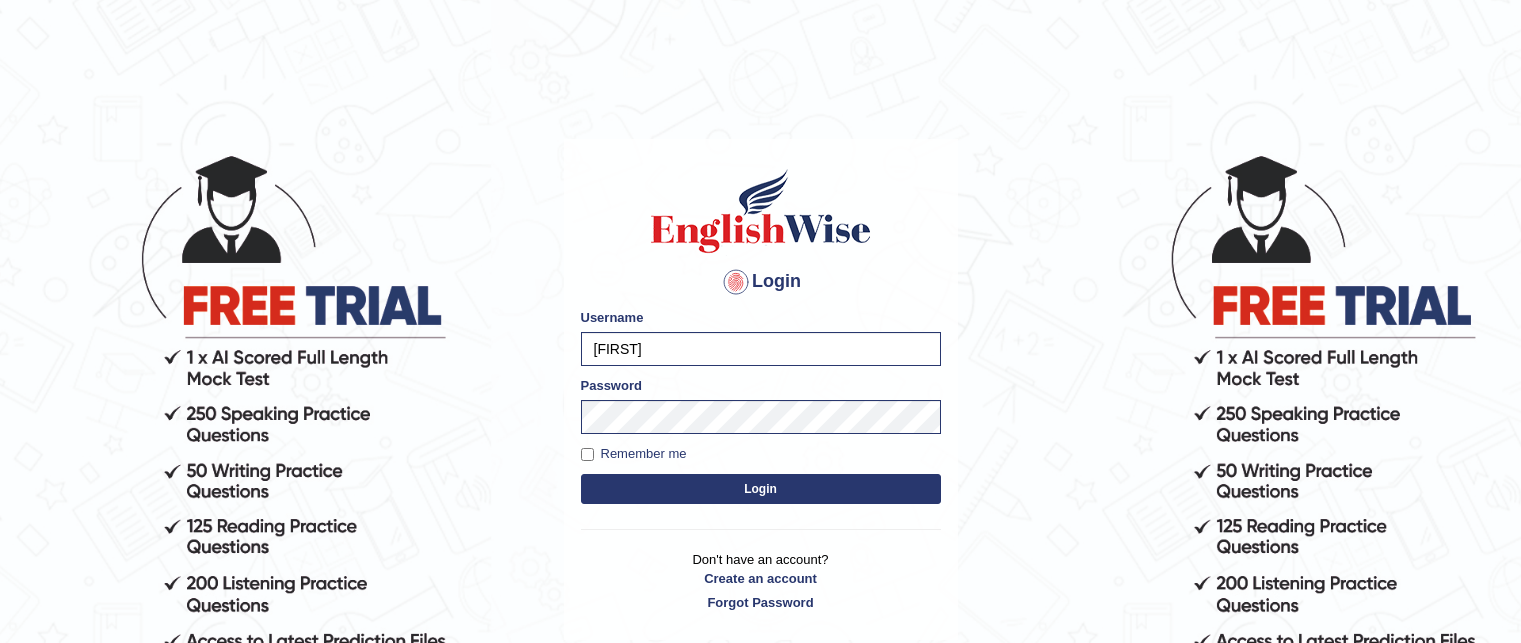 scroll, scrollTop: 0, scrollLeft: 0, axis: both 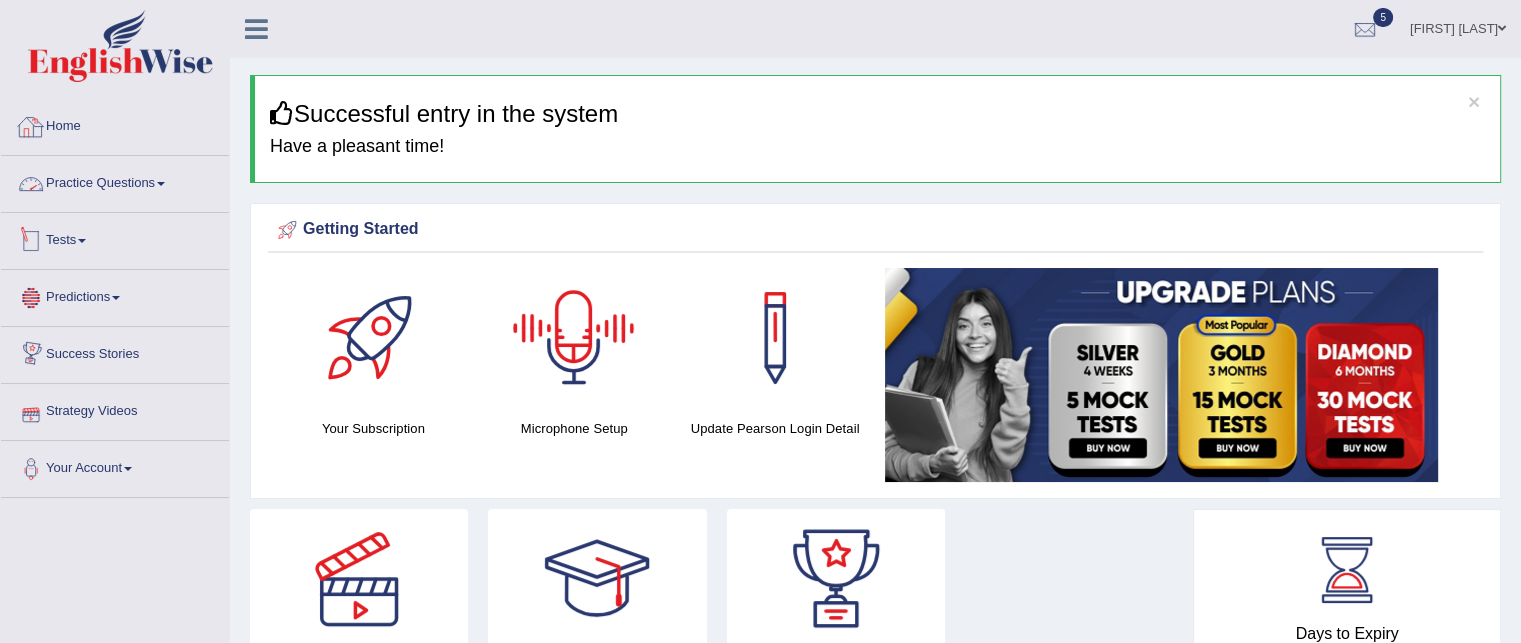 click on "Practice Questions" at bounding box center [115, 181] 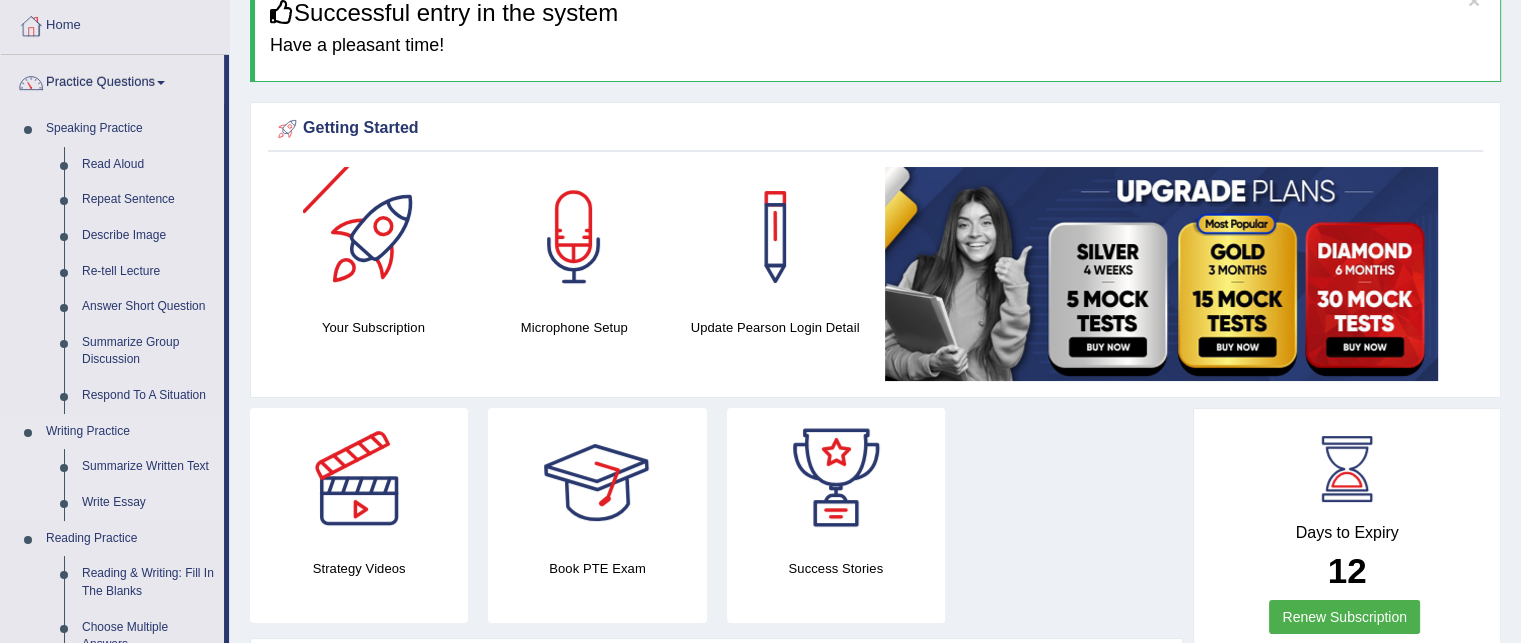 scroll, scrollTop: 100, scrollLeft: 0, axis: vertical 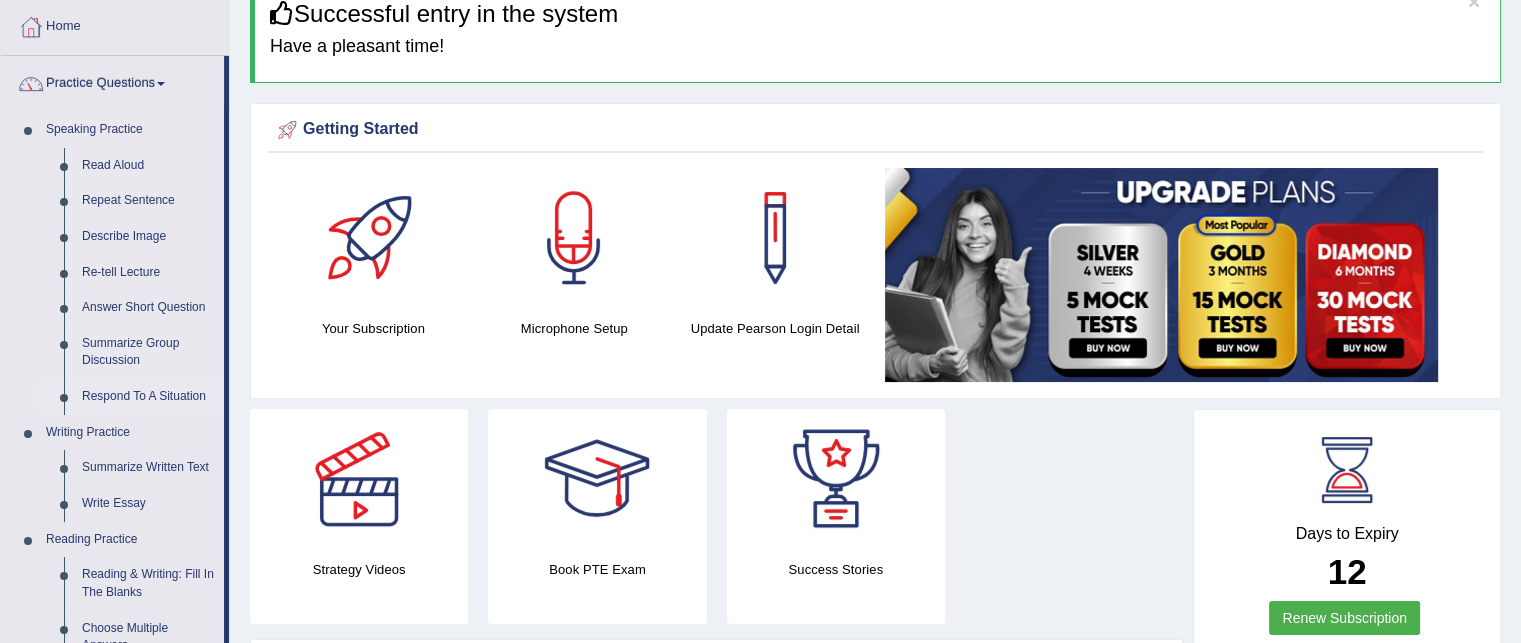click on "Respond To A Situation" at bounding box center [148, 397] 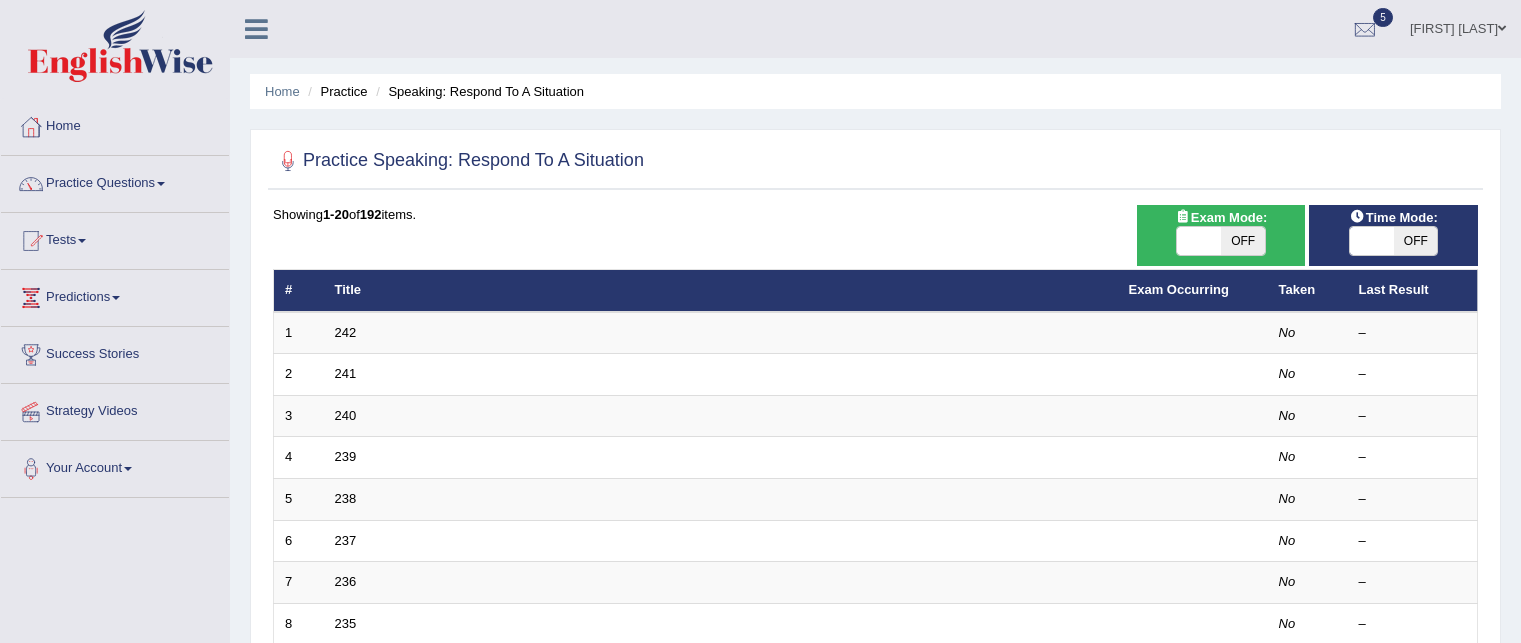 scroll, scrollTop: 0, scrollLeft: 0, axis: both 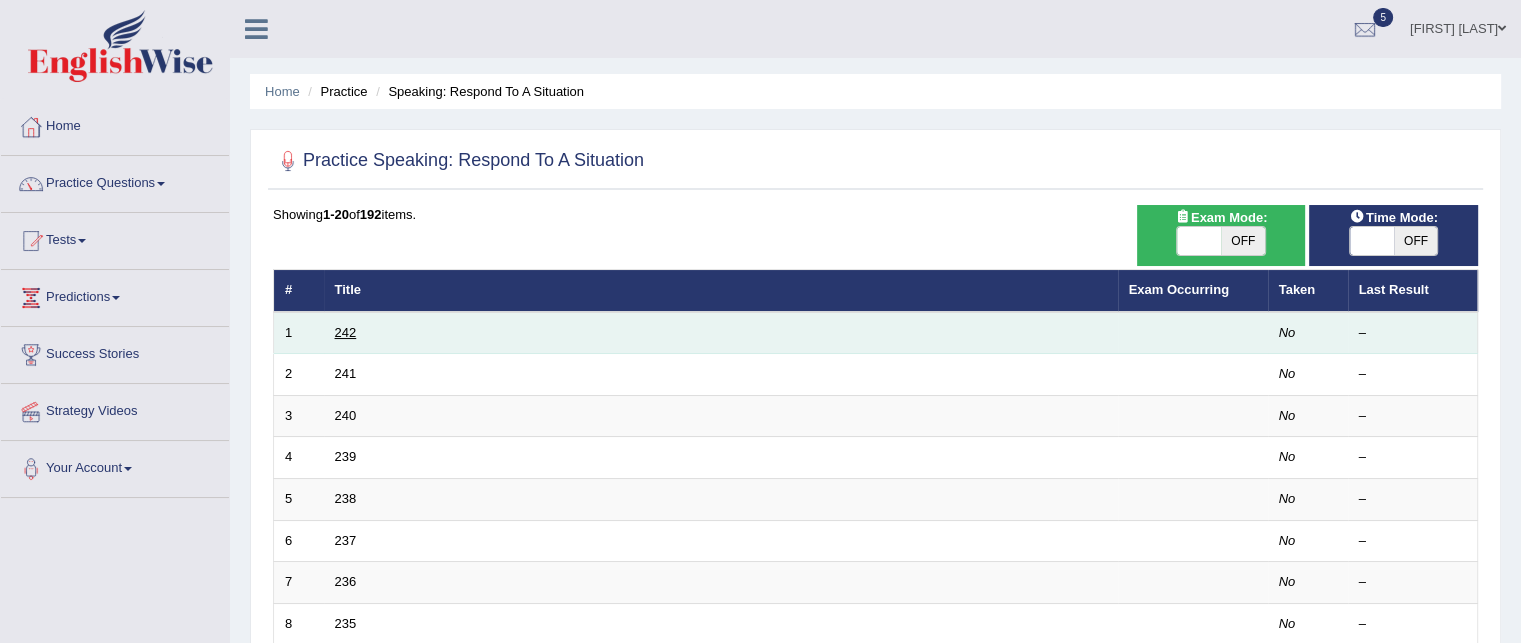 click on "242" at bounding box center [346, 332] 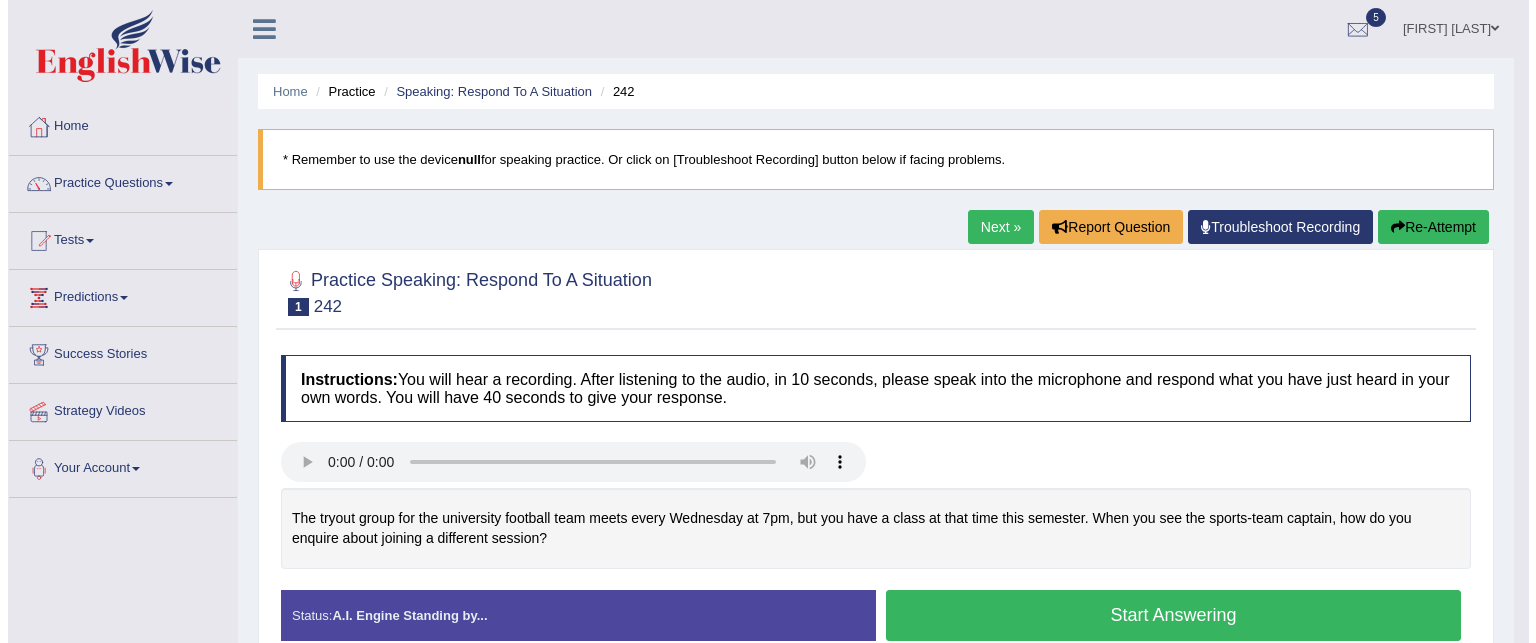 scroll, scrollTop: 348, scrollLeft: 0, axis: vertical 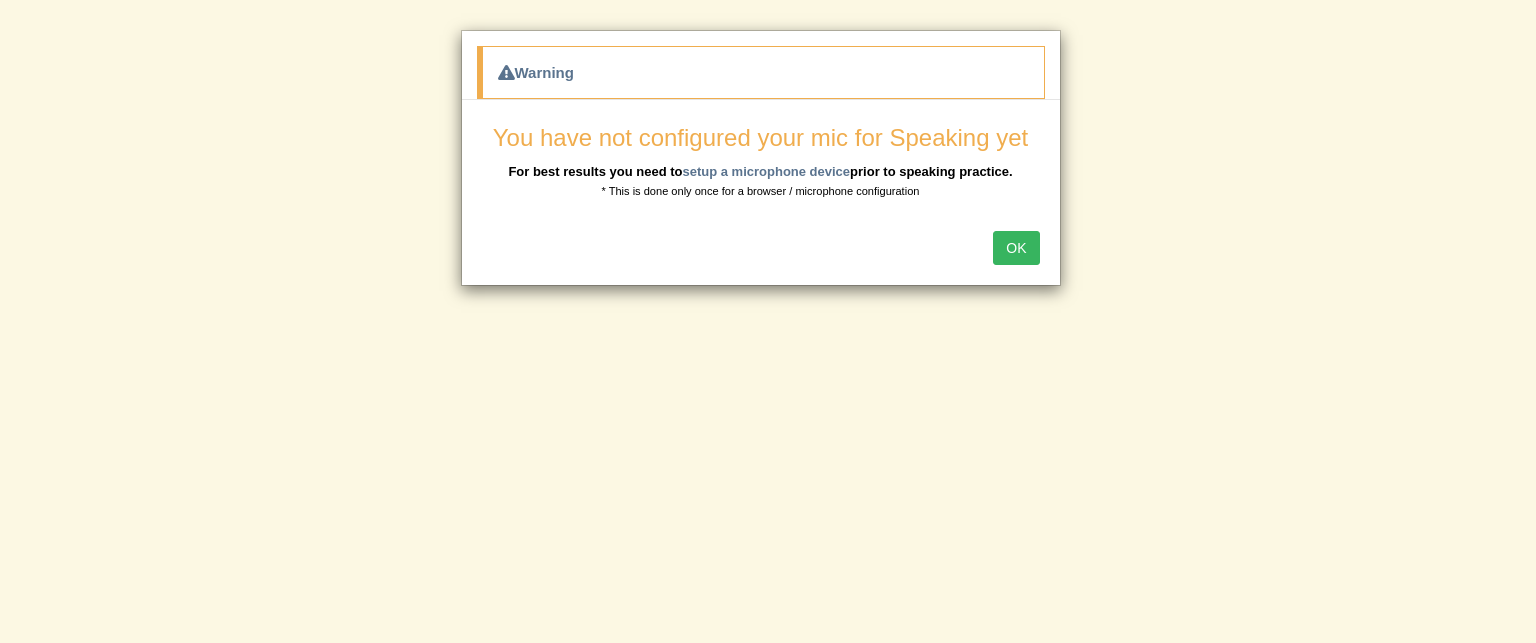 click on "OK" at bounding box center (1016, 248) 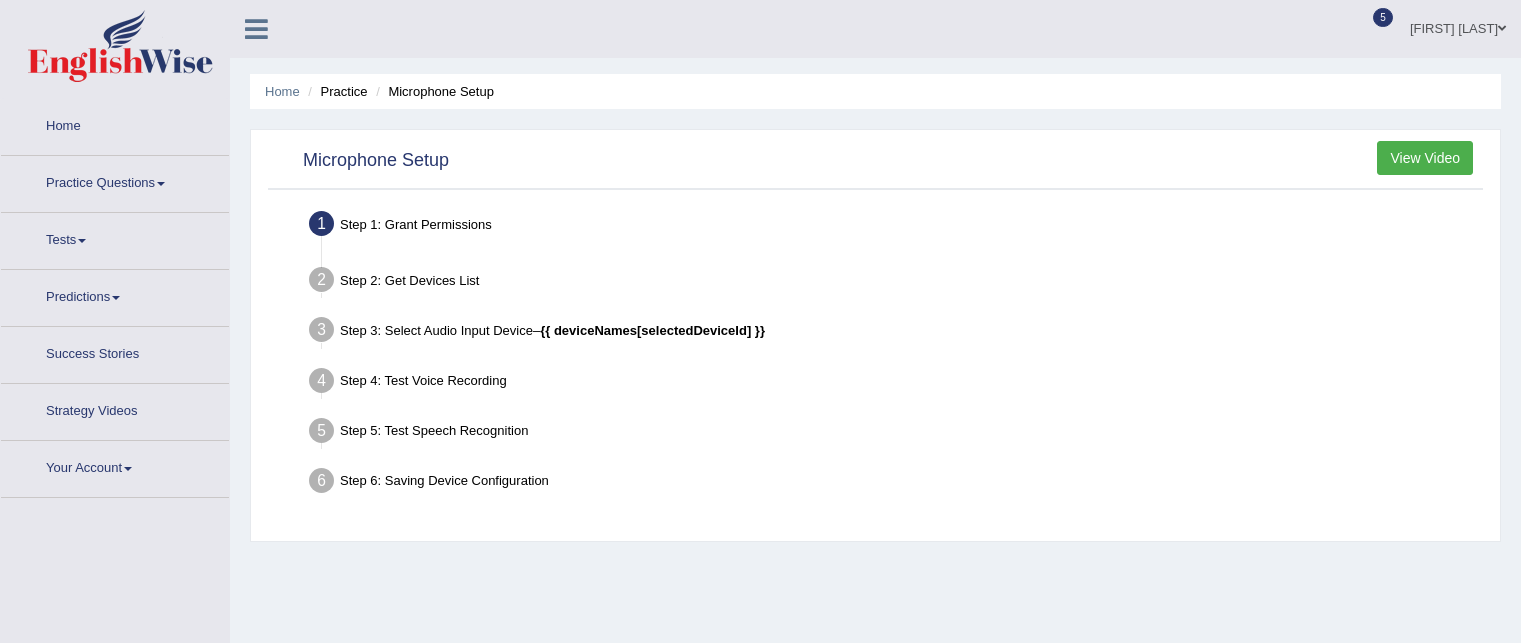 scroll, scrollTop: 0, scrollLeft: 0, axis: both 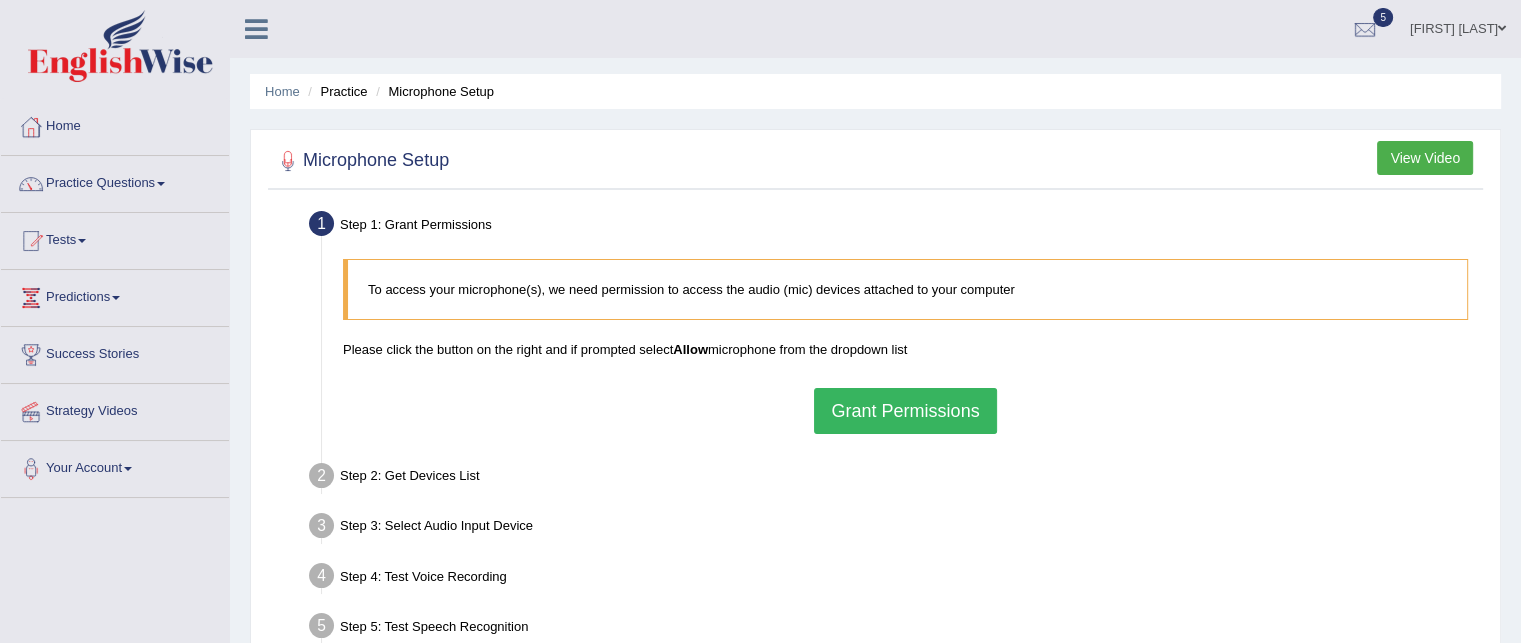 click on "Grant Permissions" at bounding box center [905, 411] 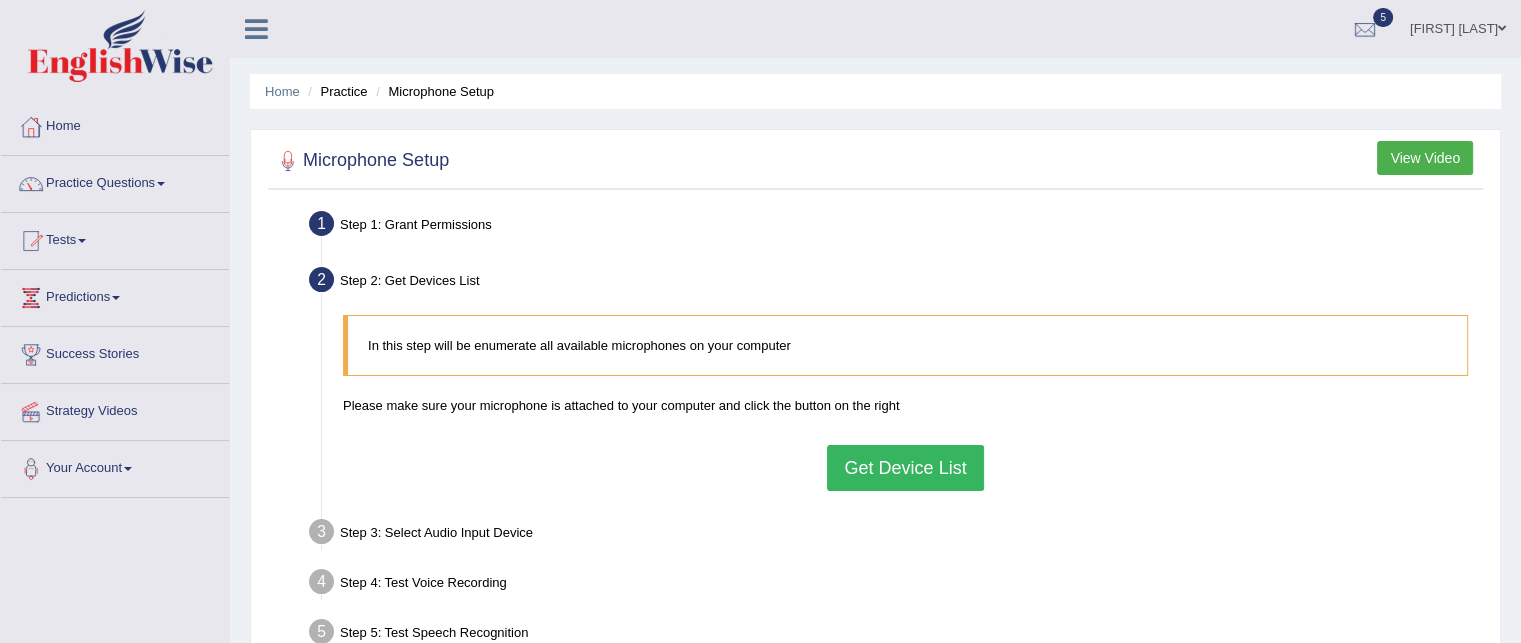 click on "Get Device List" at bounding box center [905, 468] 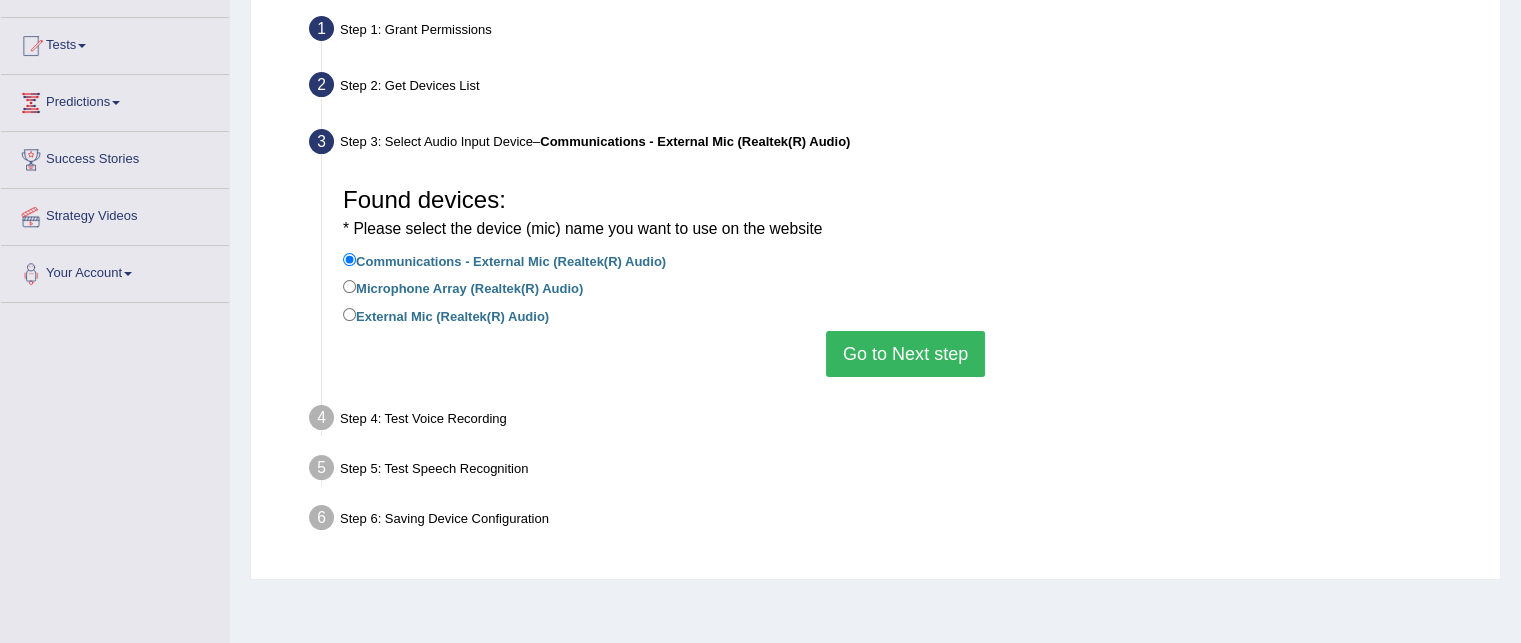 scroll, scrollTop: 200, scrollLeft: 0, axis: vertical 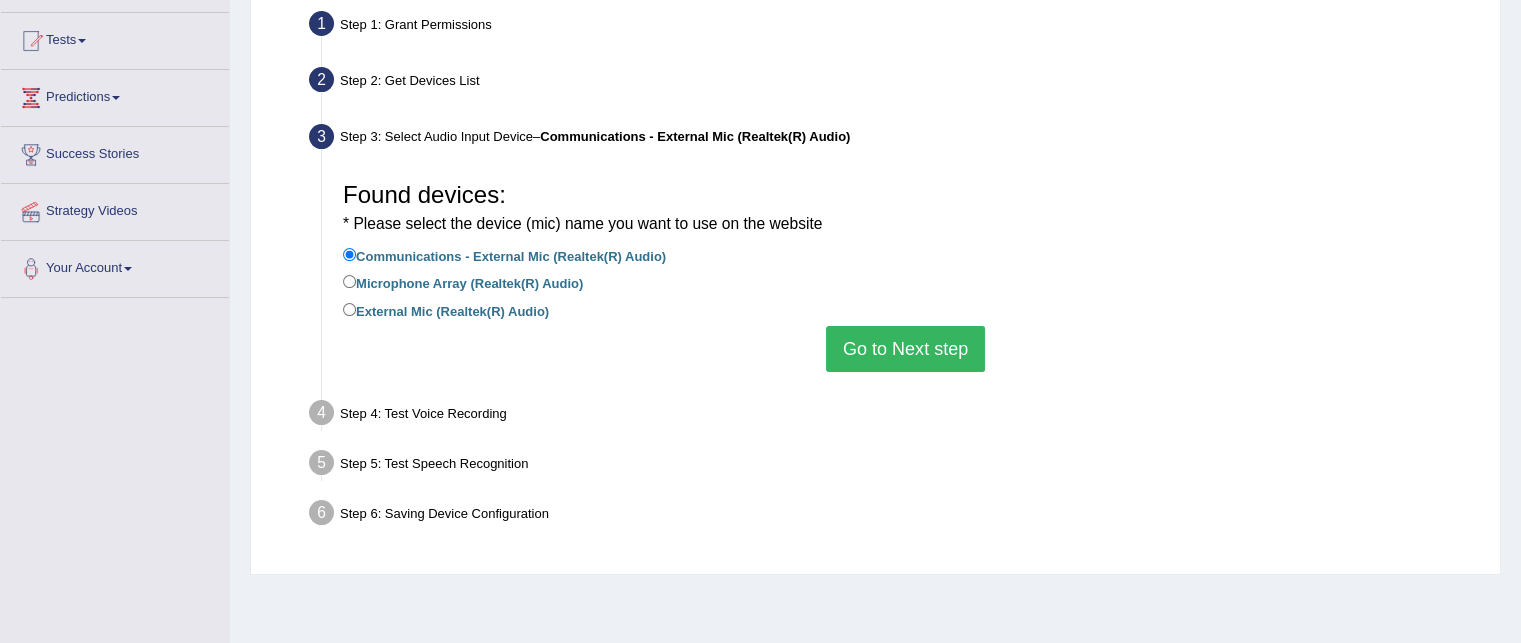 click on "External Mic (Realtek(R) Audio)" at bounding box center (446, 310) 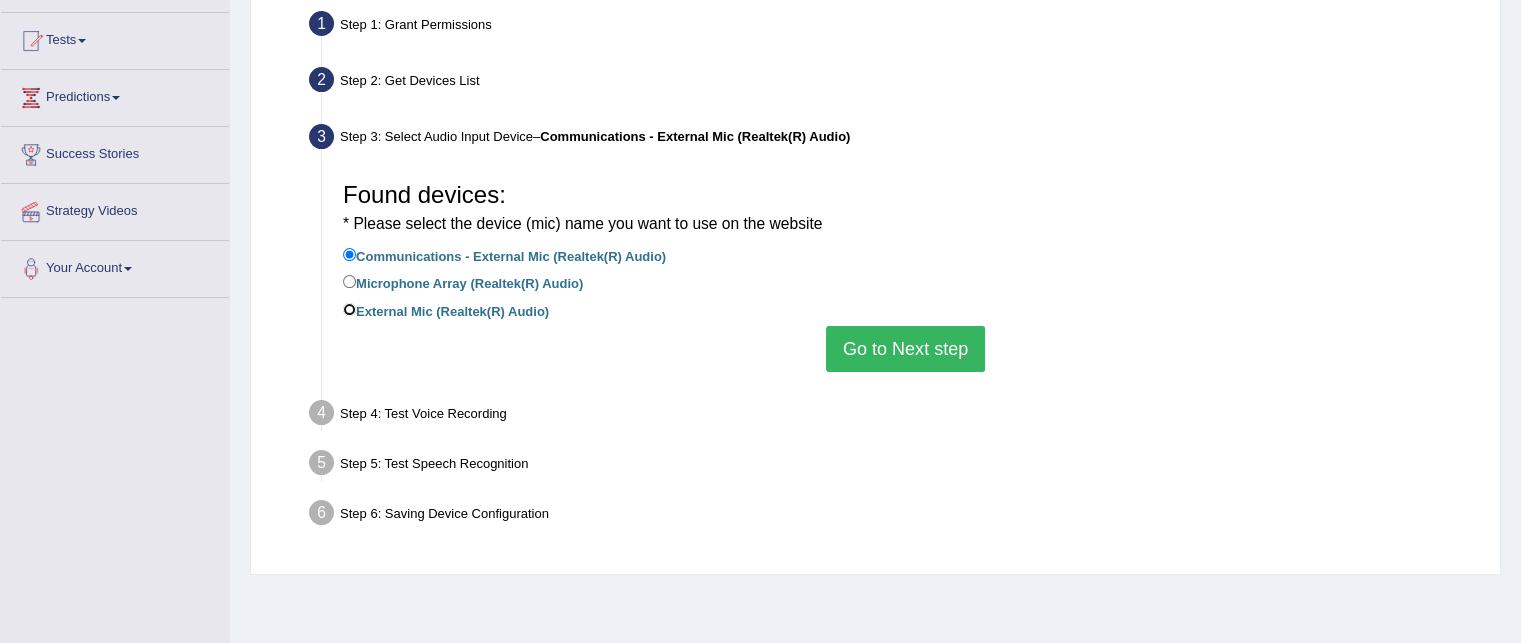 click on "External Mic (Realtek(R) Audio)" at bounding box center (349, 309) 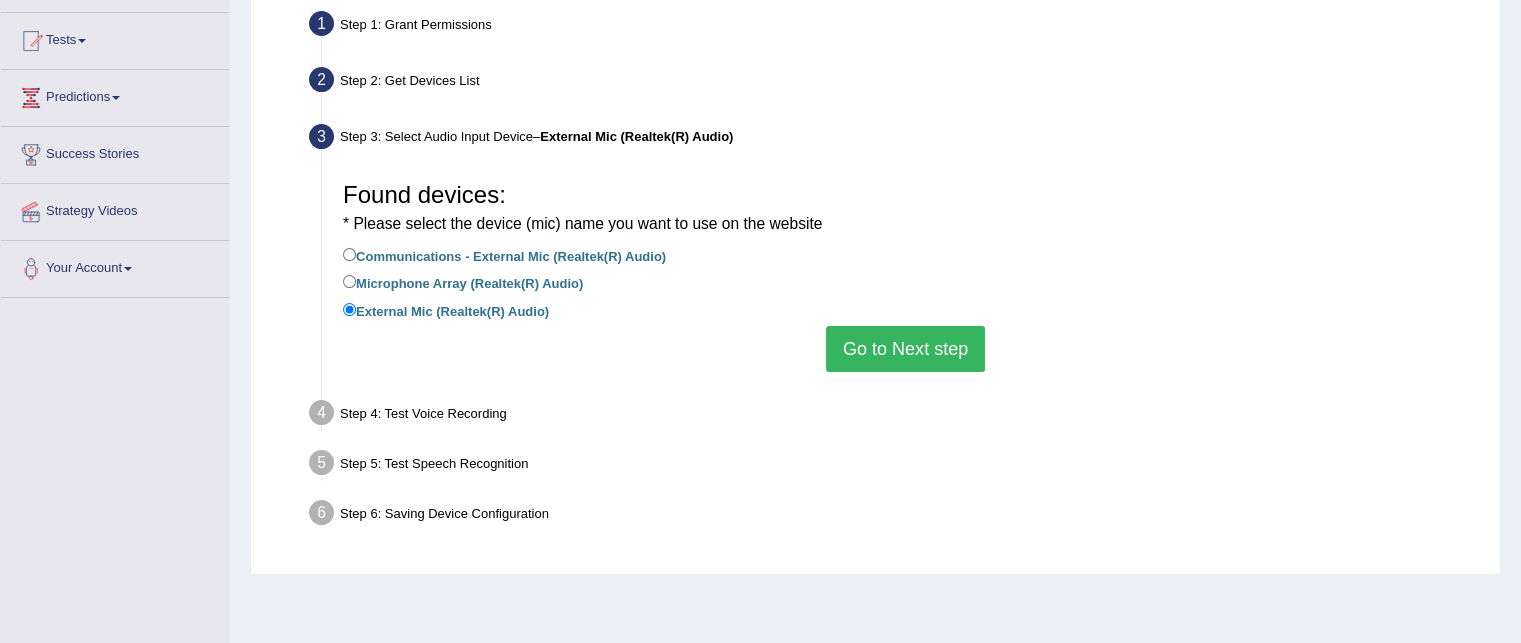click on "Go to Next step" at bounding box center (905, 349) 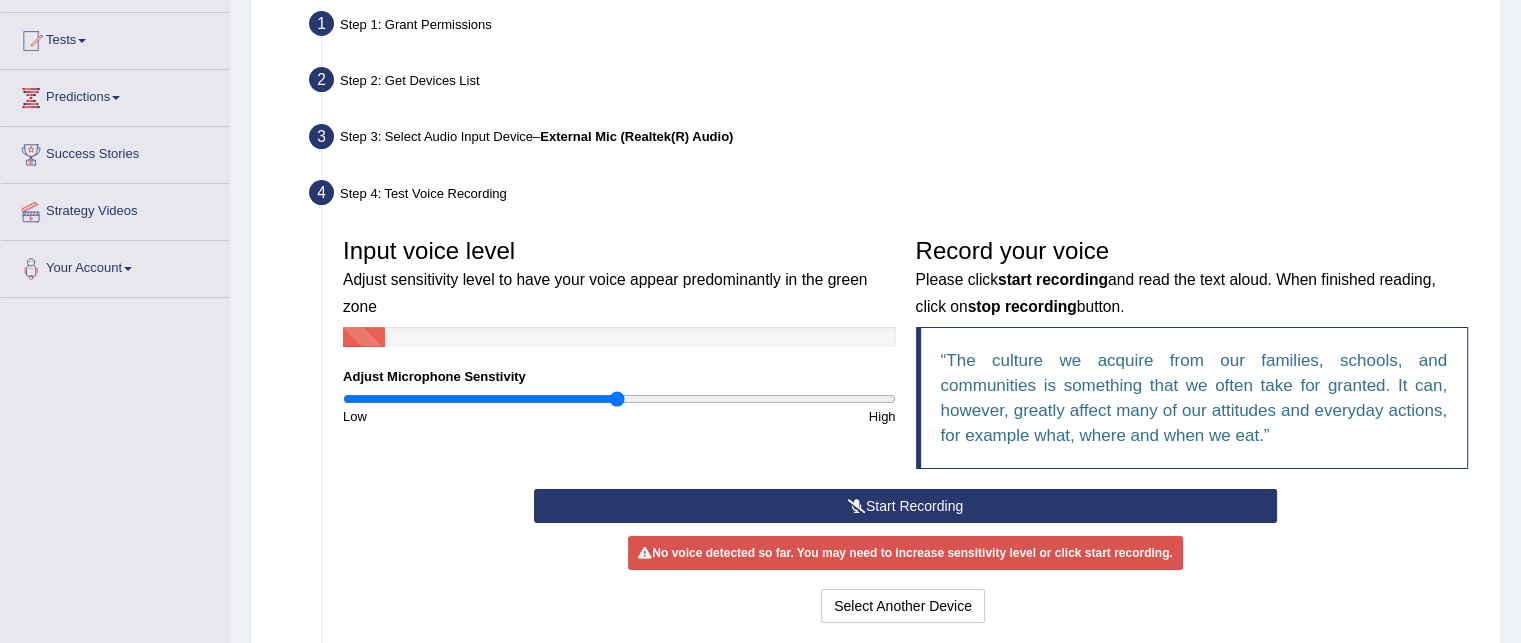 click at bounding box center [857, 506] 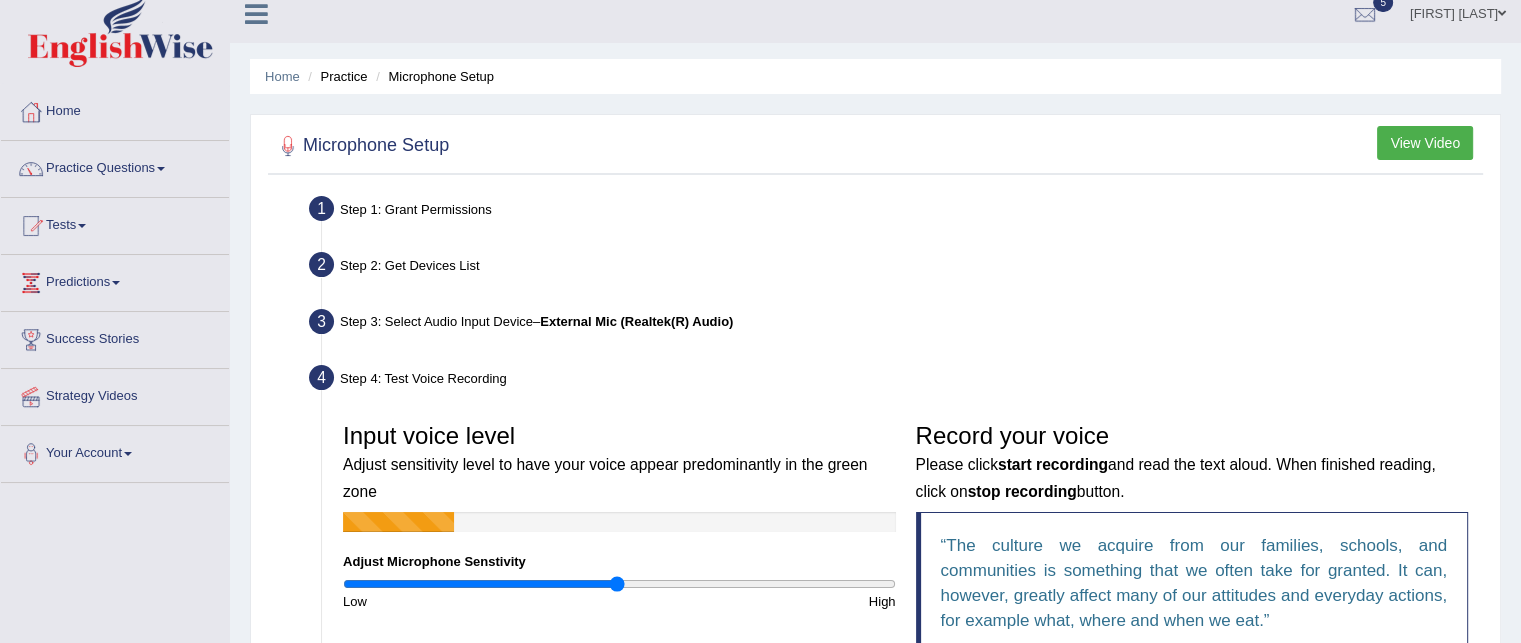 scroll, scrollTop: 0, scrollLeft: 0, axis: both 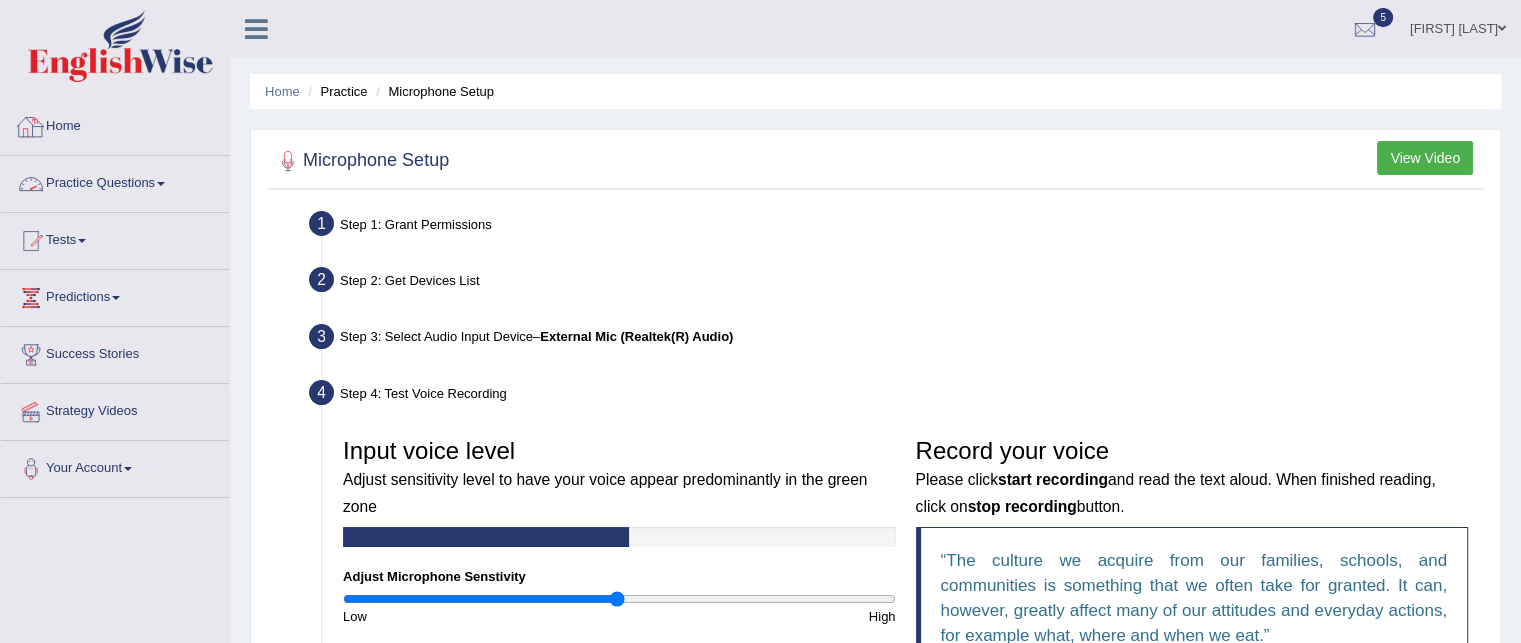 click on "Practice Questions" at bounding box center [115, 181] 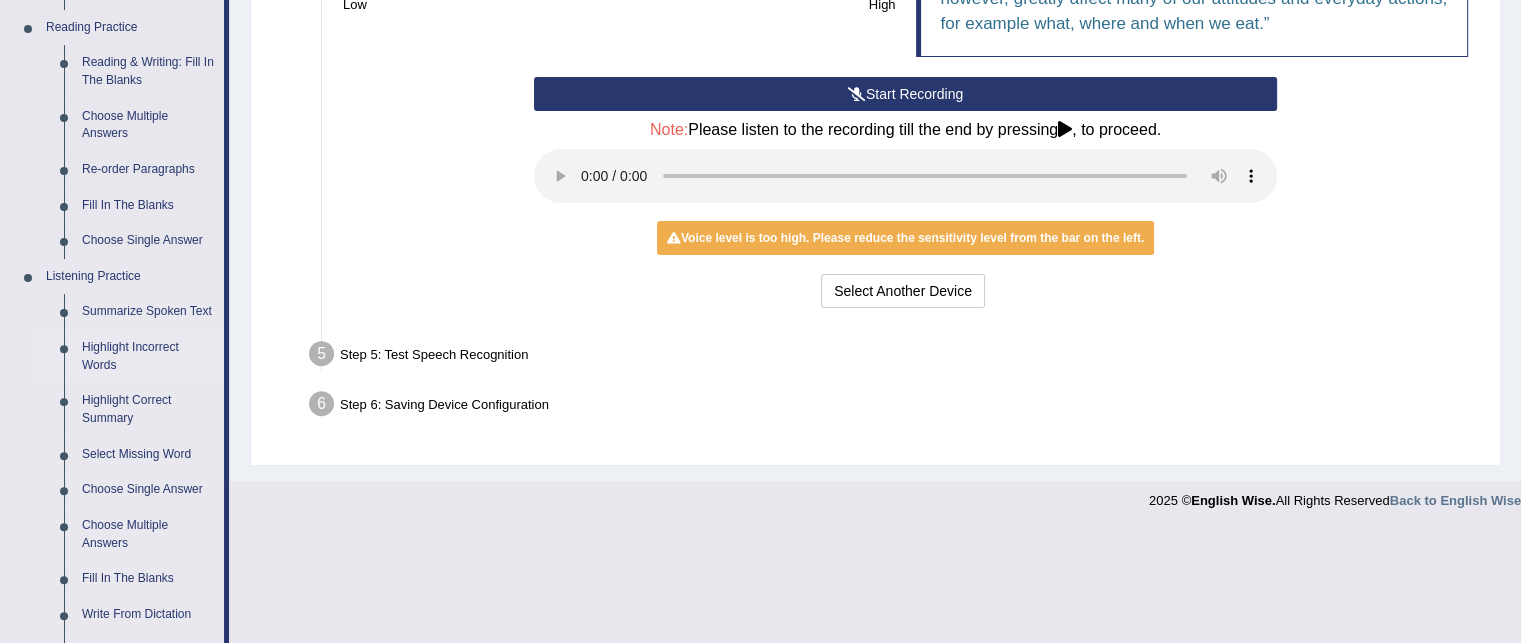 scroll, scrollTop: 500, scrollLeft: 0, axis: vertical 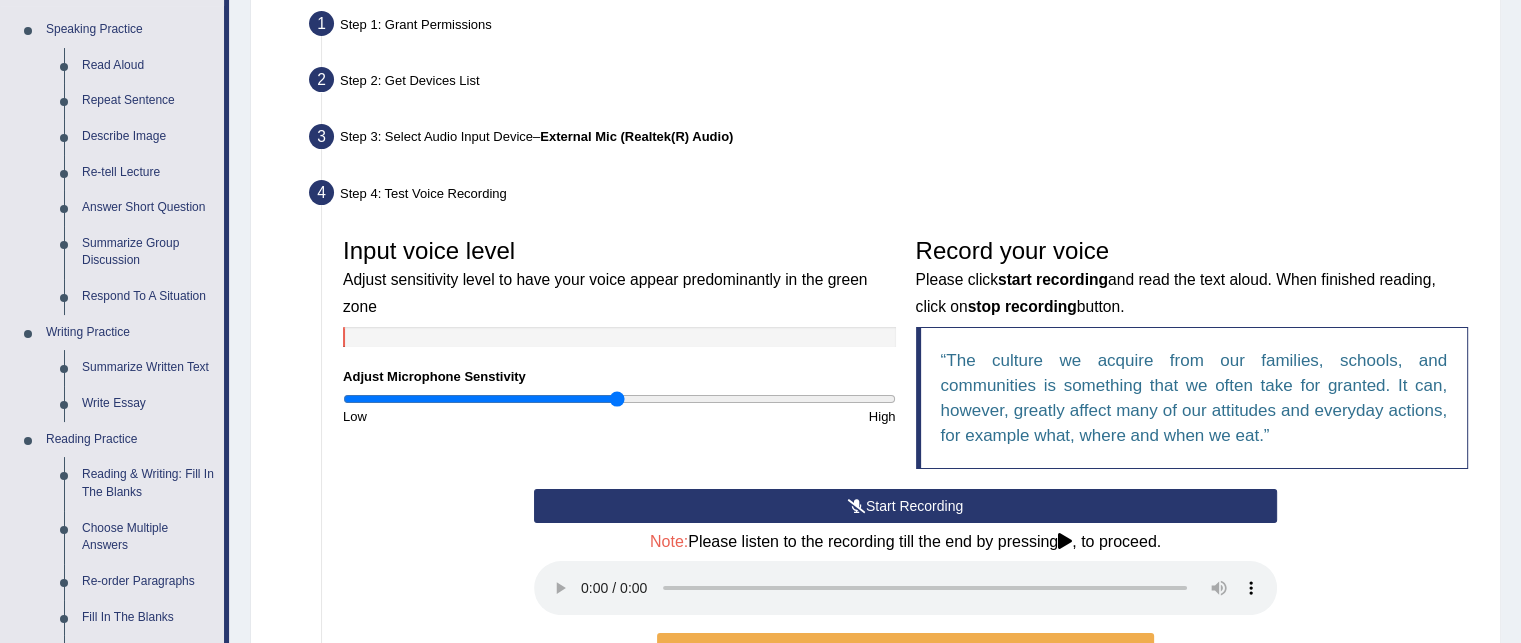 click on "Start Recording" at bounding box center (905, 506) 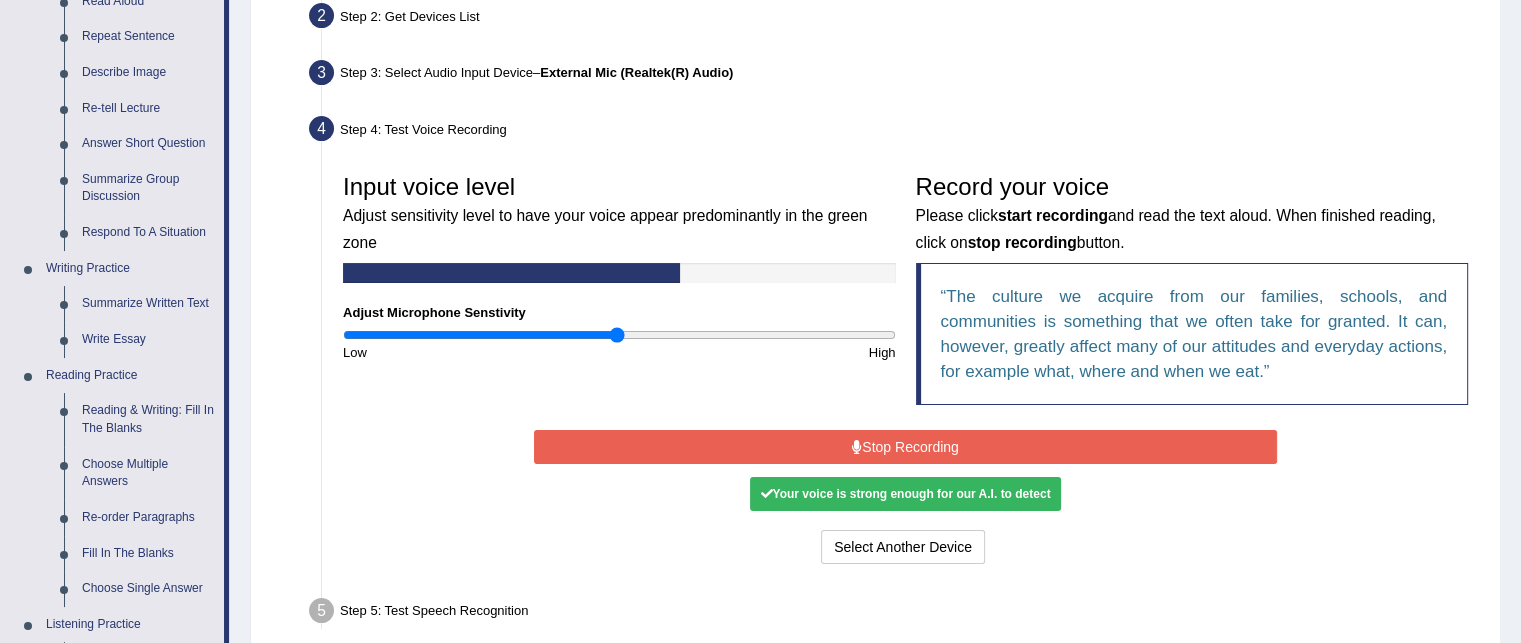 scroll, scrollTop: 300, scrollLeft: 0, axis: vertical 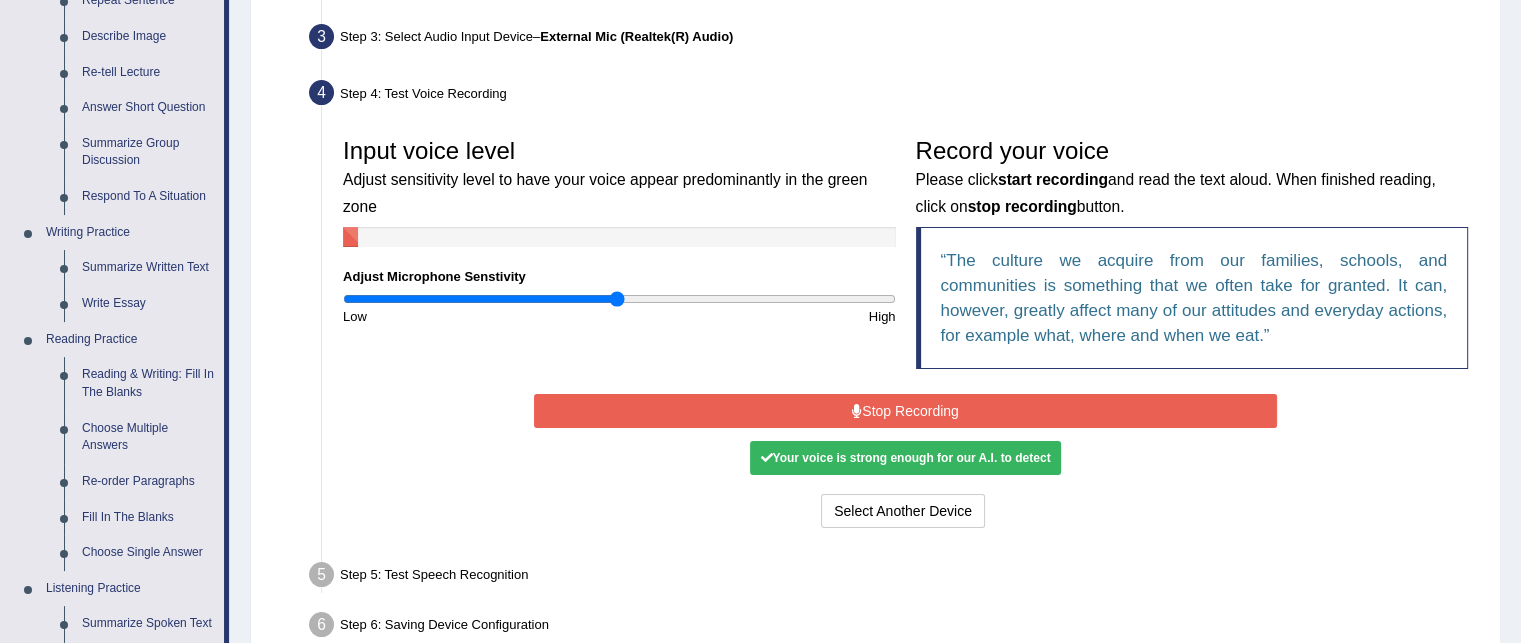 click on "Your voice is strong enough for our A.I. to detect" at bounding box center [905, 458] 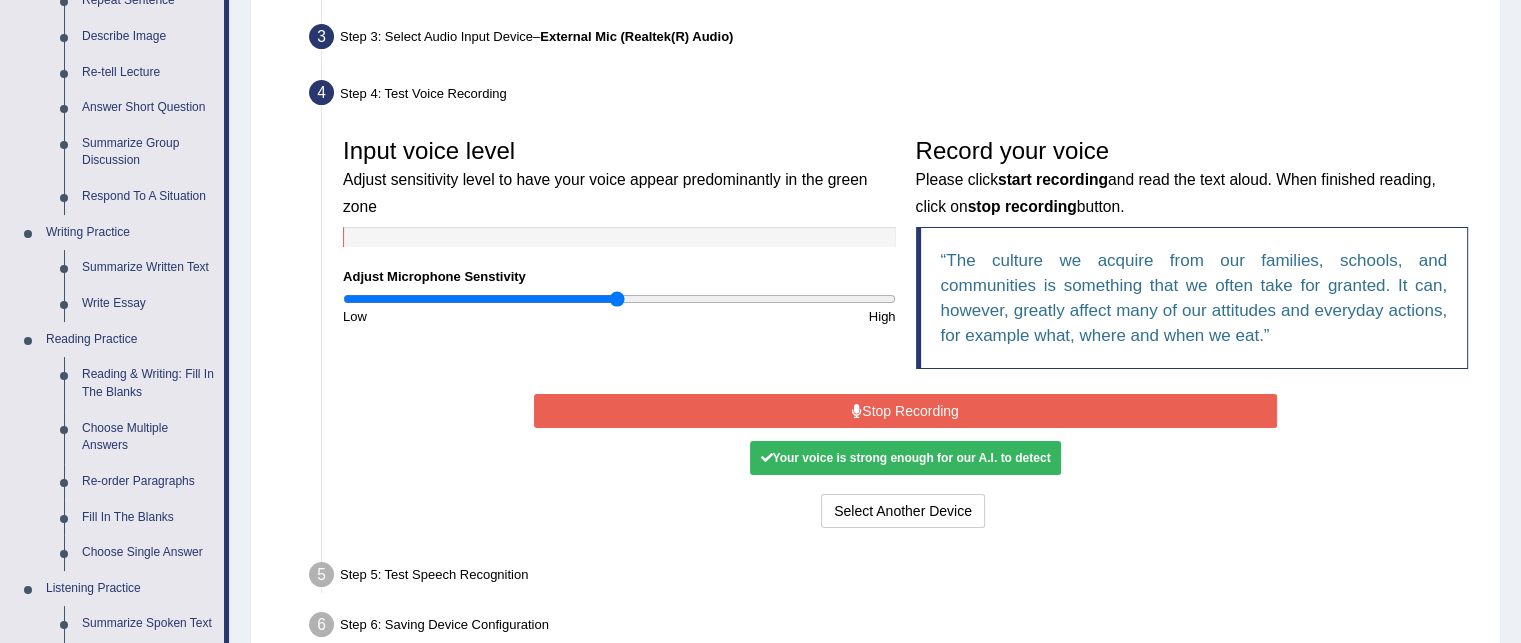 click on "Stop Recording" at bounding box center (905, 411) 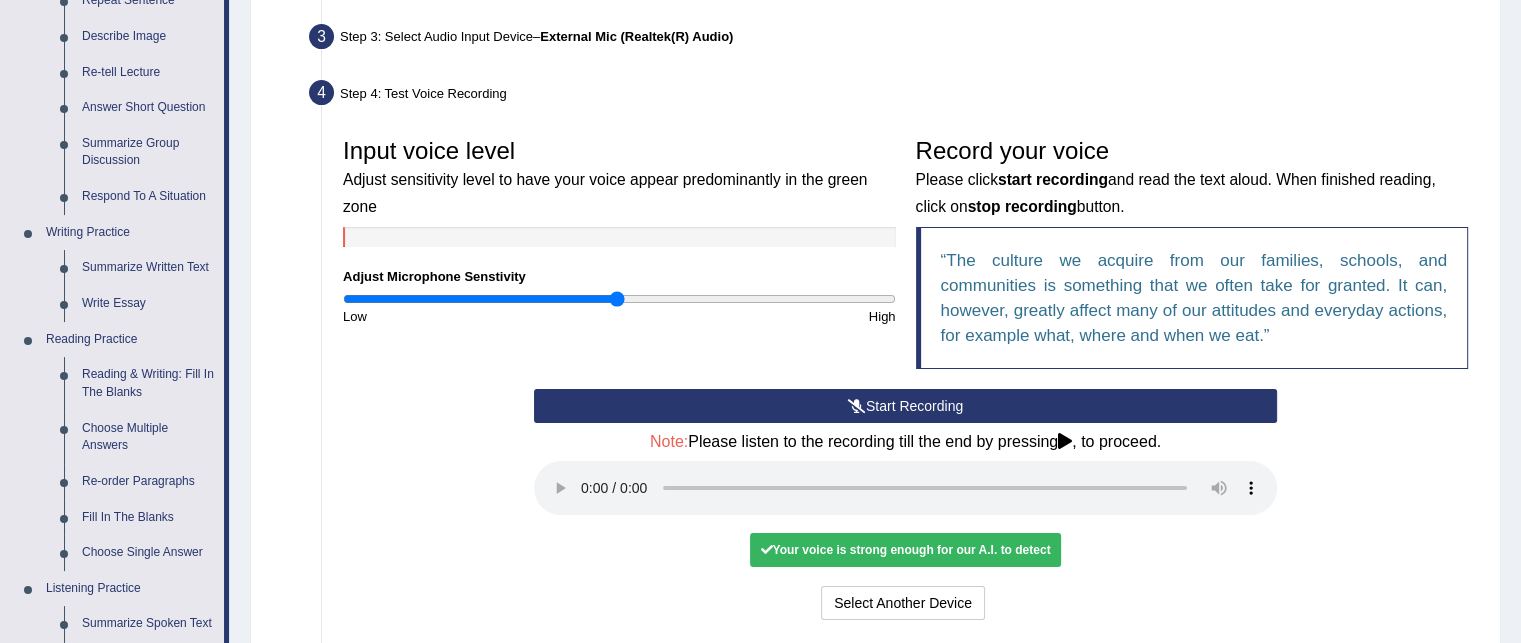 click on "Your voice is strong enough for our A.I. to detect" at bounding box center (905, 550) 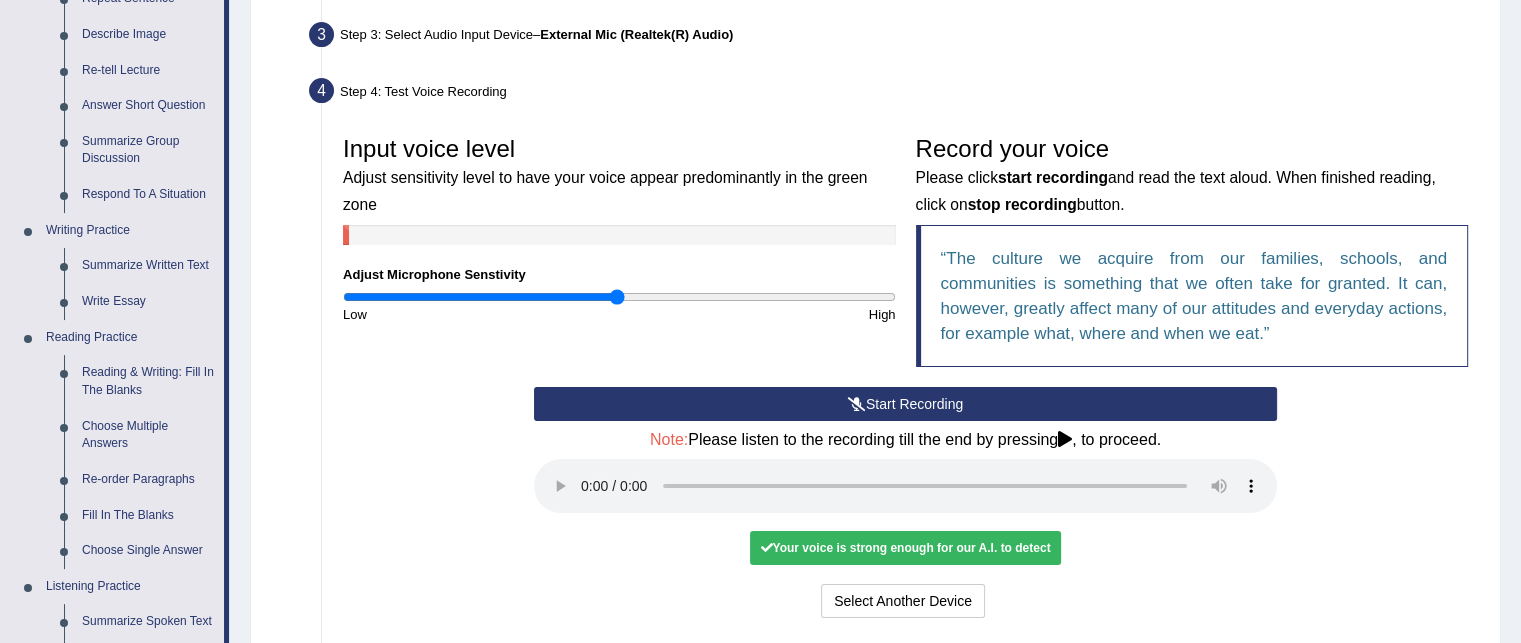 scroll, scrollTop: 300, scrollLeft: 0, axis: vertical 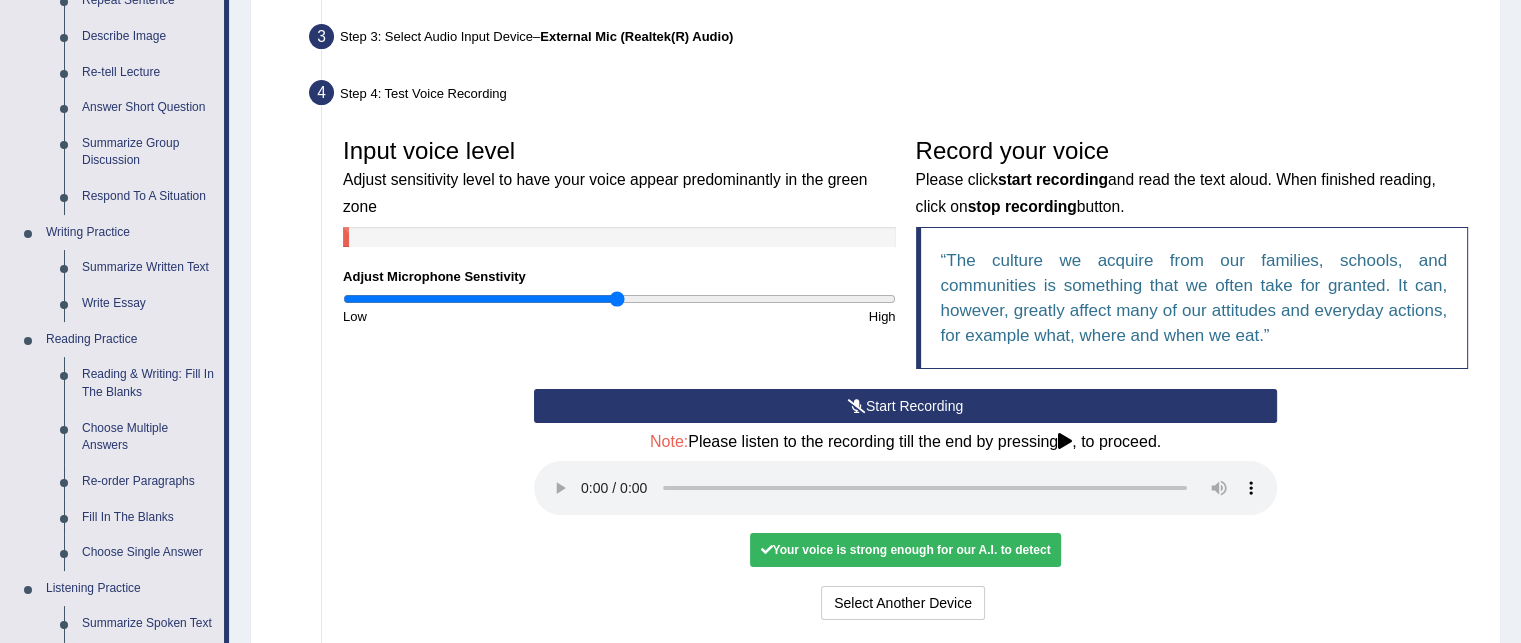 click on "Start Recording" at bounding box center [905, 406] 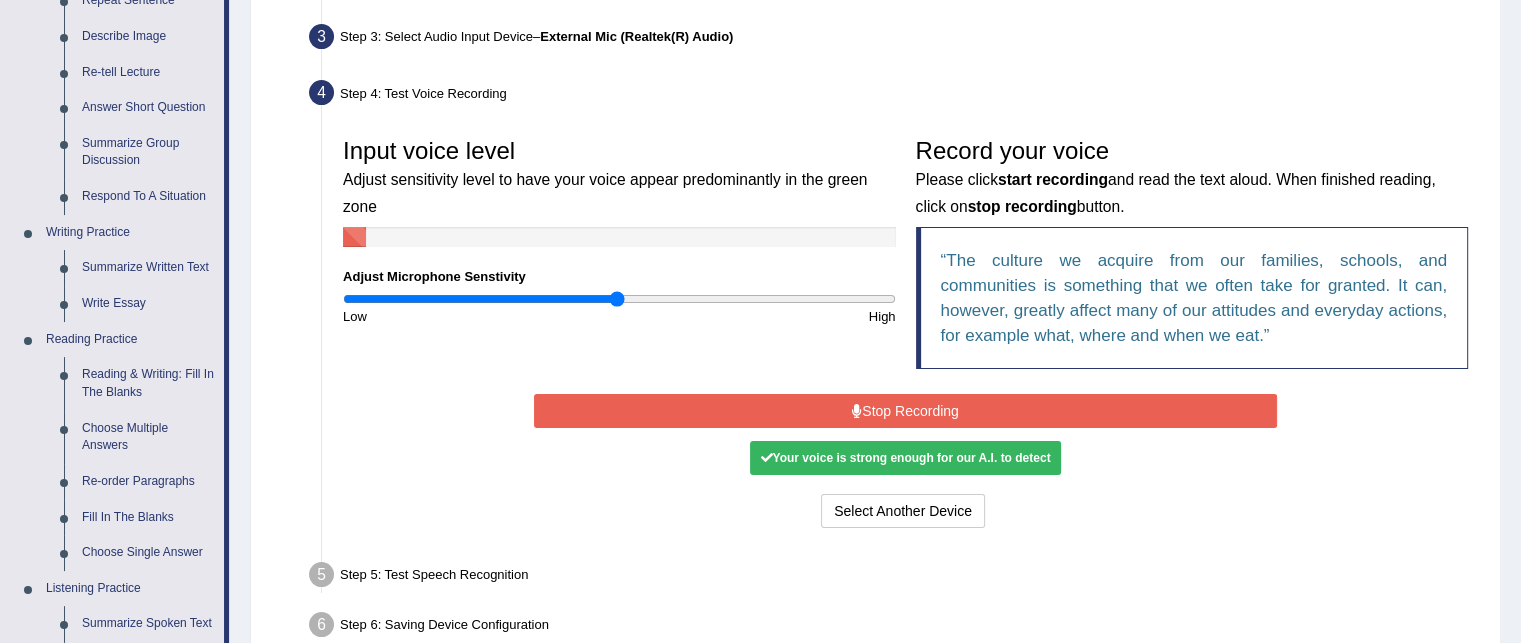 click on "Stop Recording" at bounding box center [905, 411] 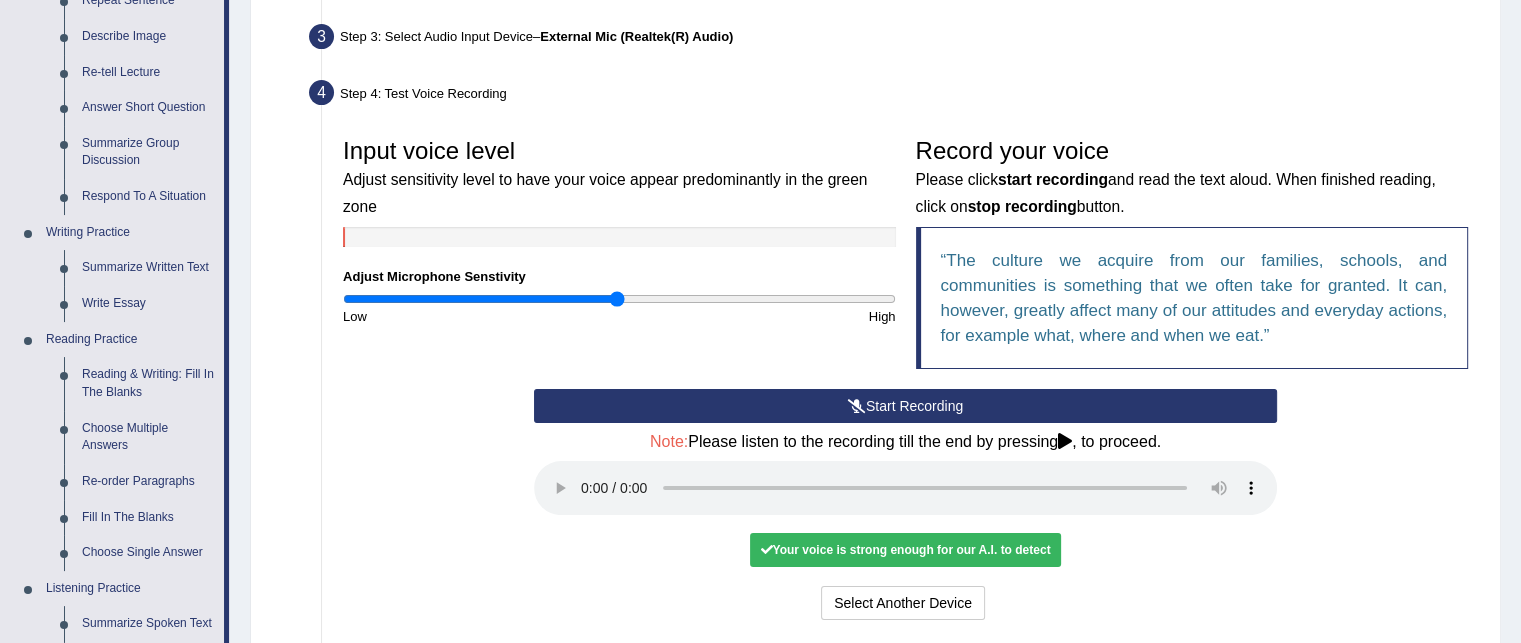 type 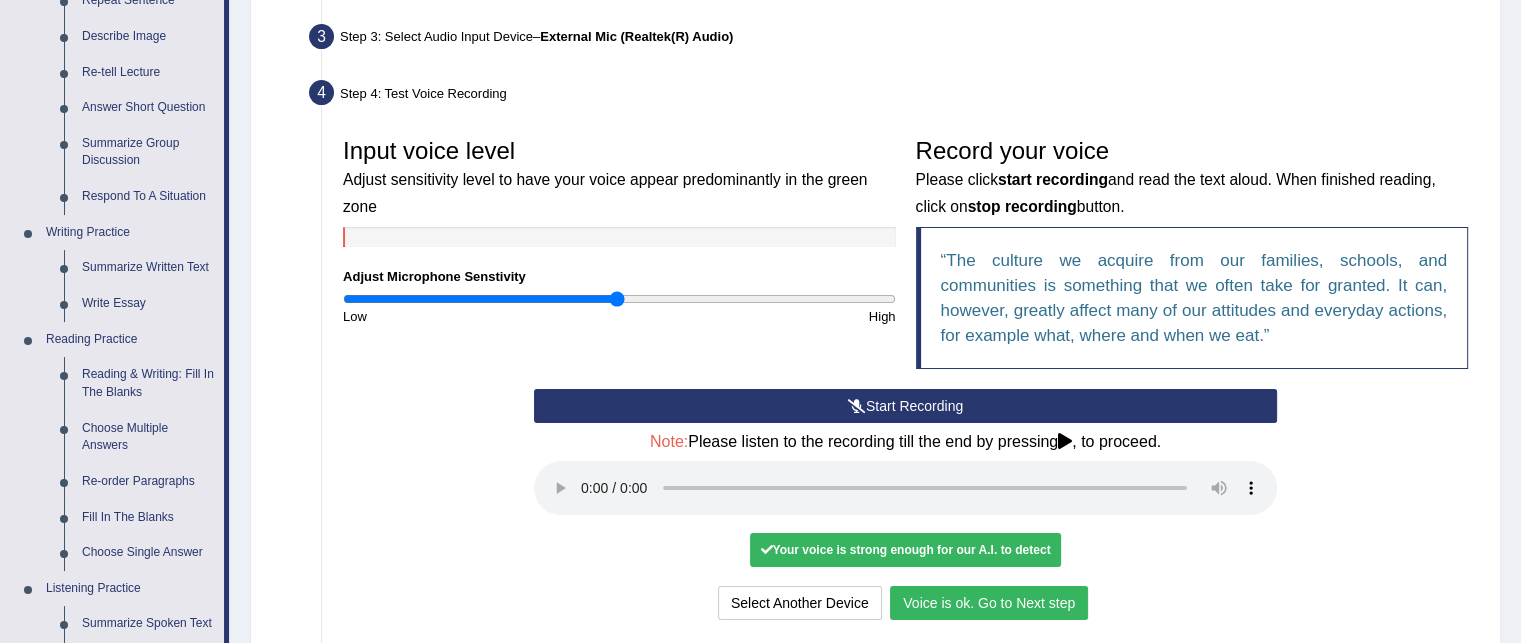 click on "Voice is ok. Go to Next step" at bounding box center [989, 603] 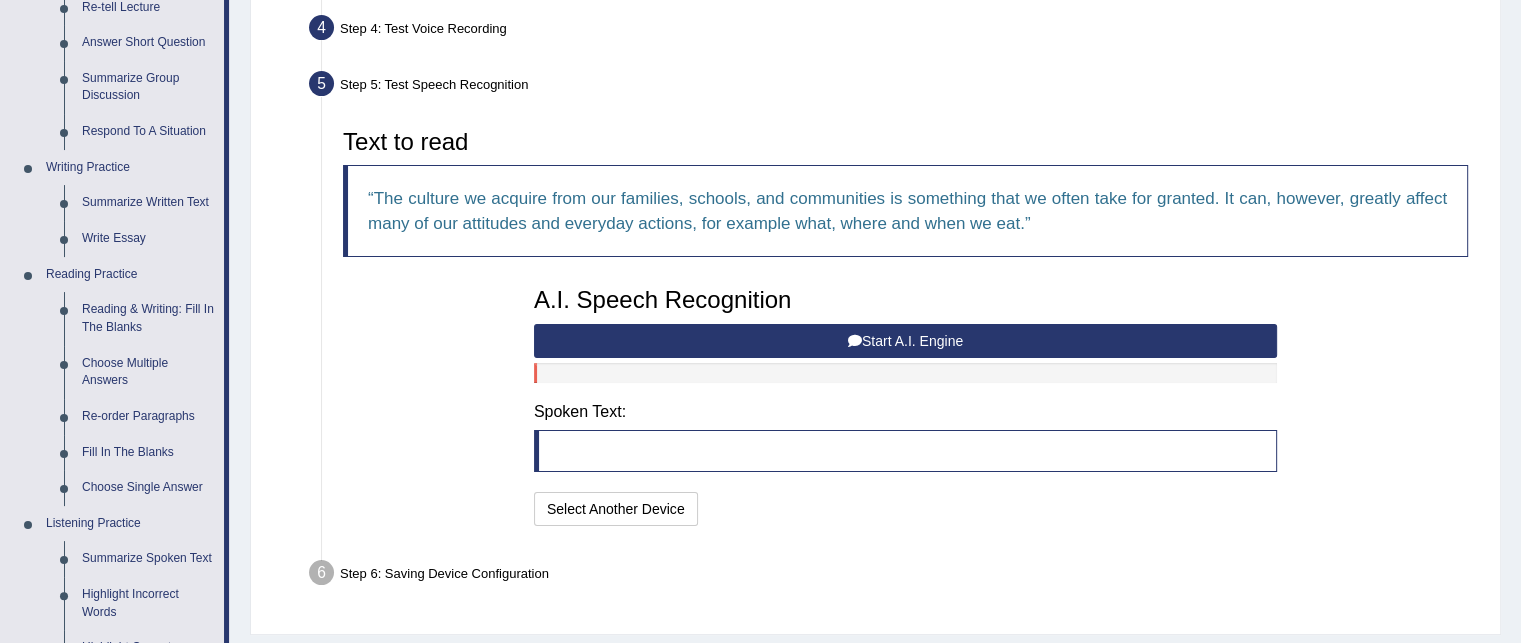 scroll, scrollTop: 400, scrollLeft: 0, axis: vertical 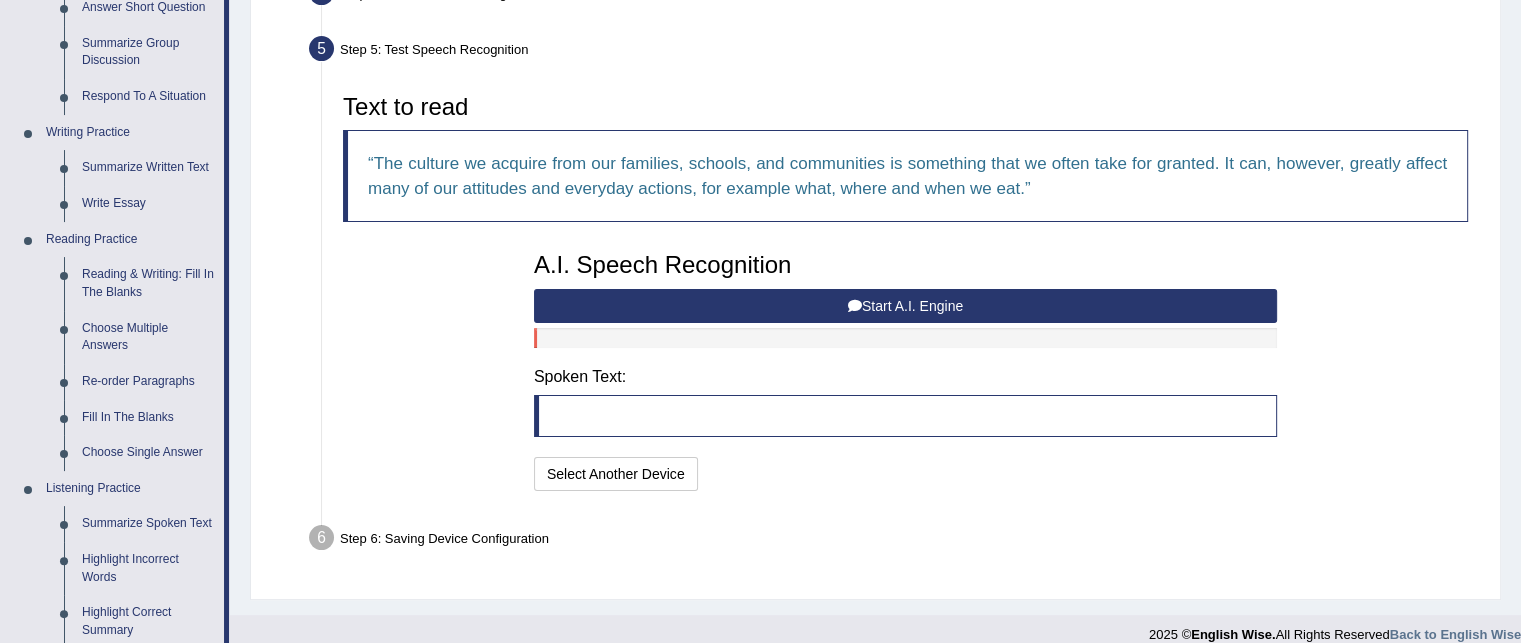 click on "Start A.I. Engine" at bounding box center [905, 306] 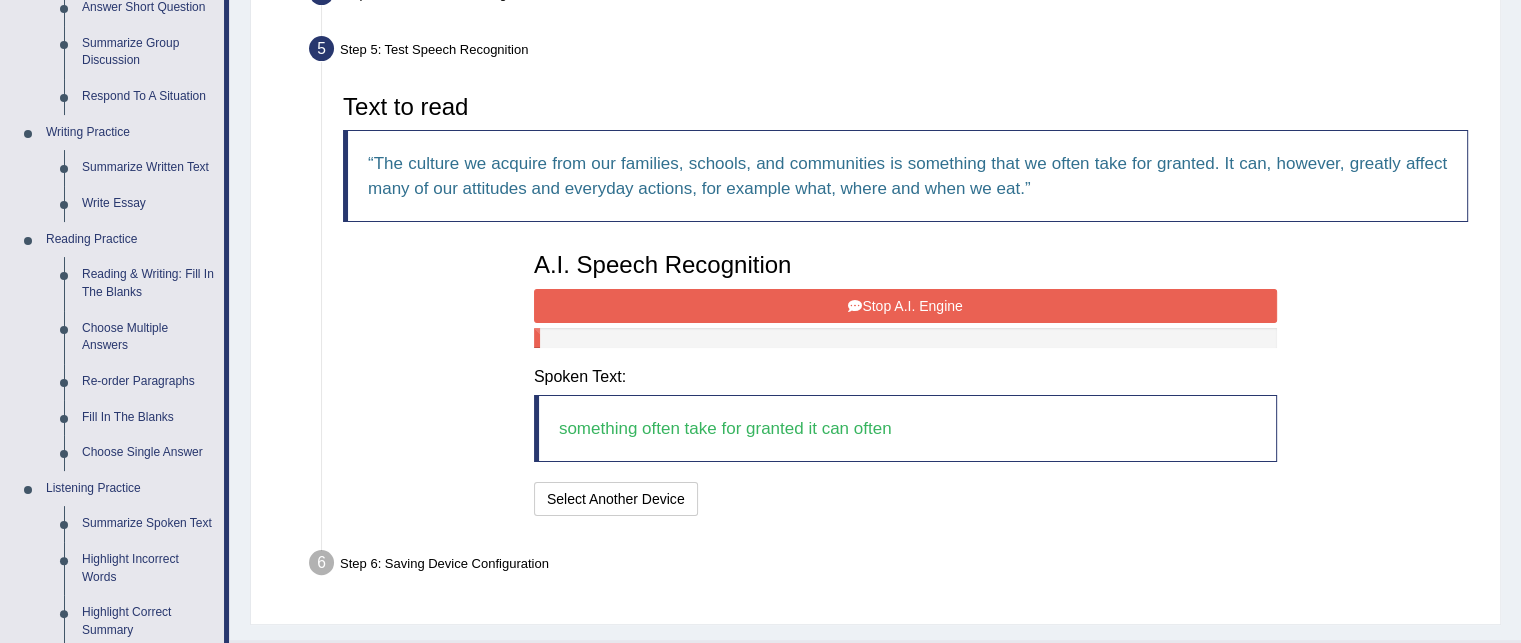 click on "Stop A.I. Engine" at bounding box center [905, 306] 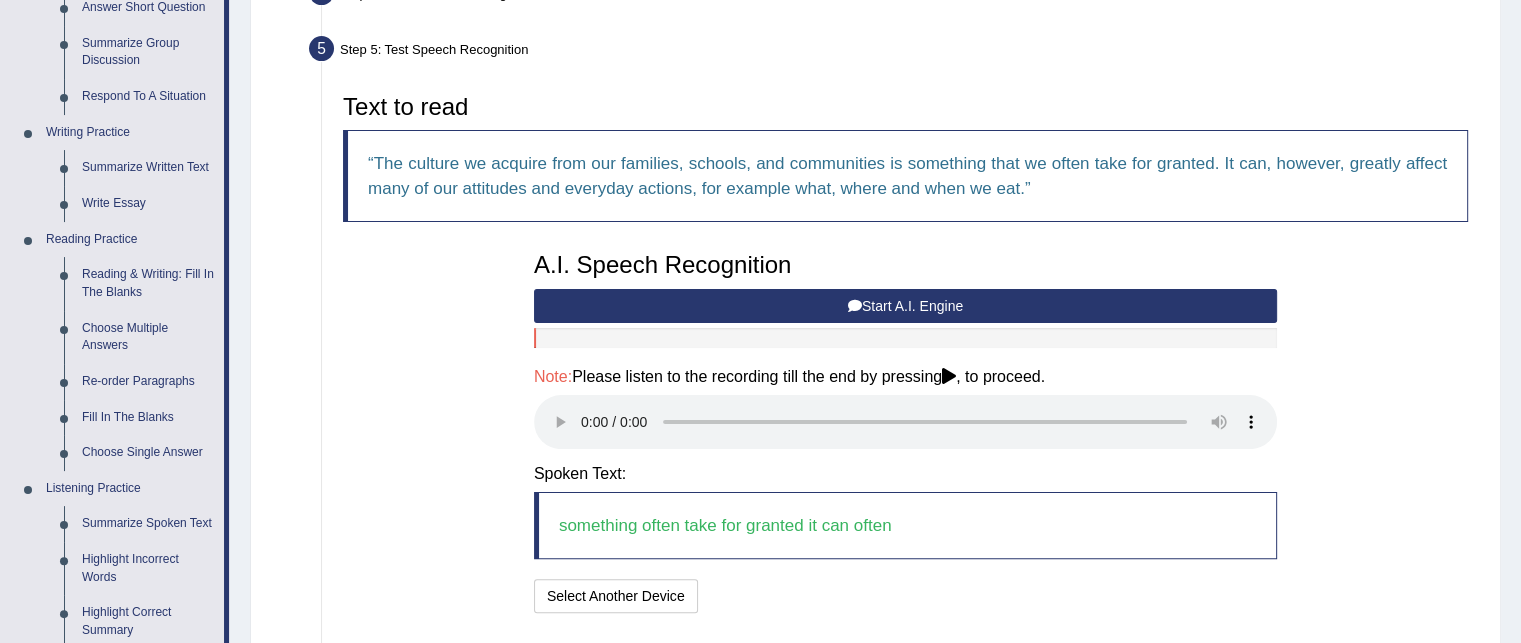 type 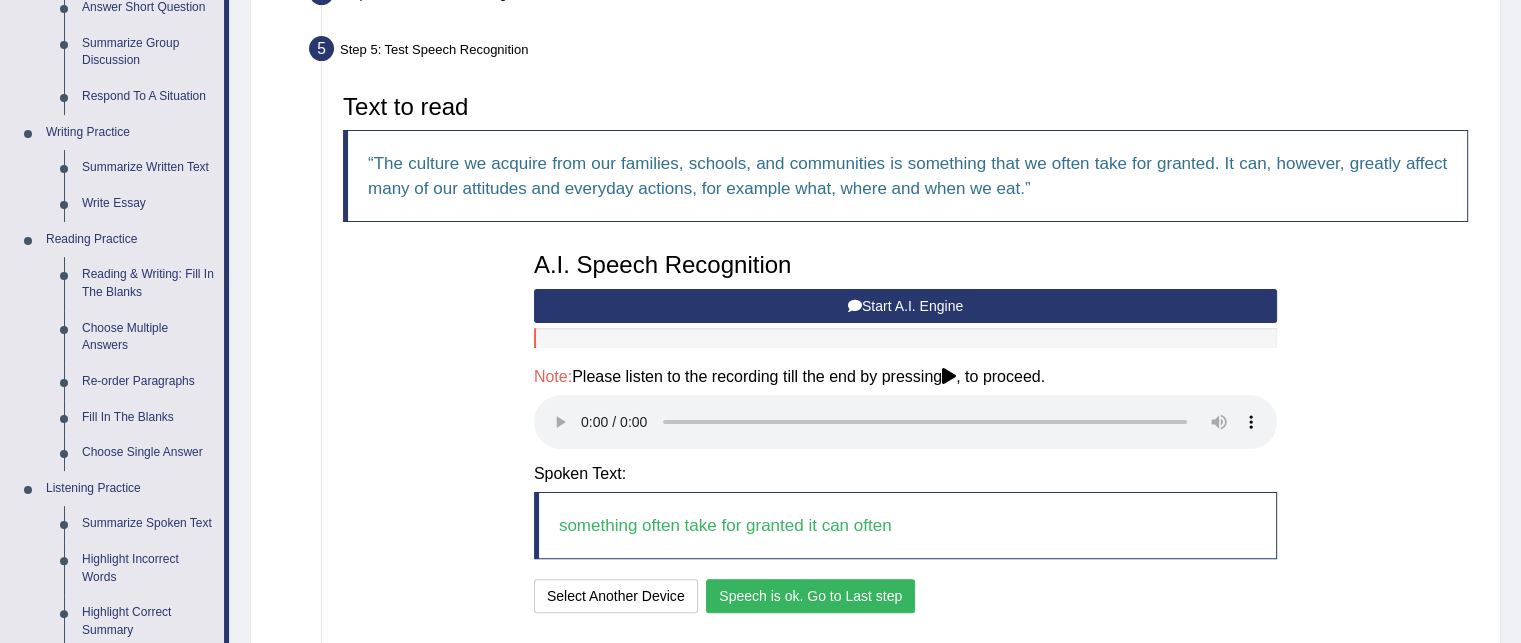 scroll, scrollTop: 600, scrollLeft: 0, axis: vertical 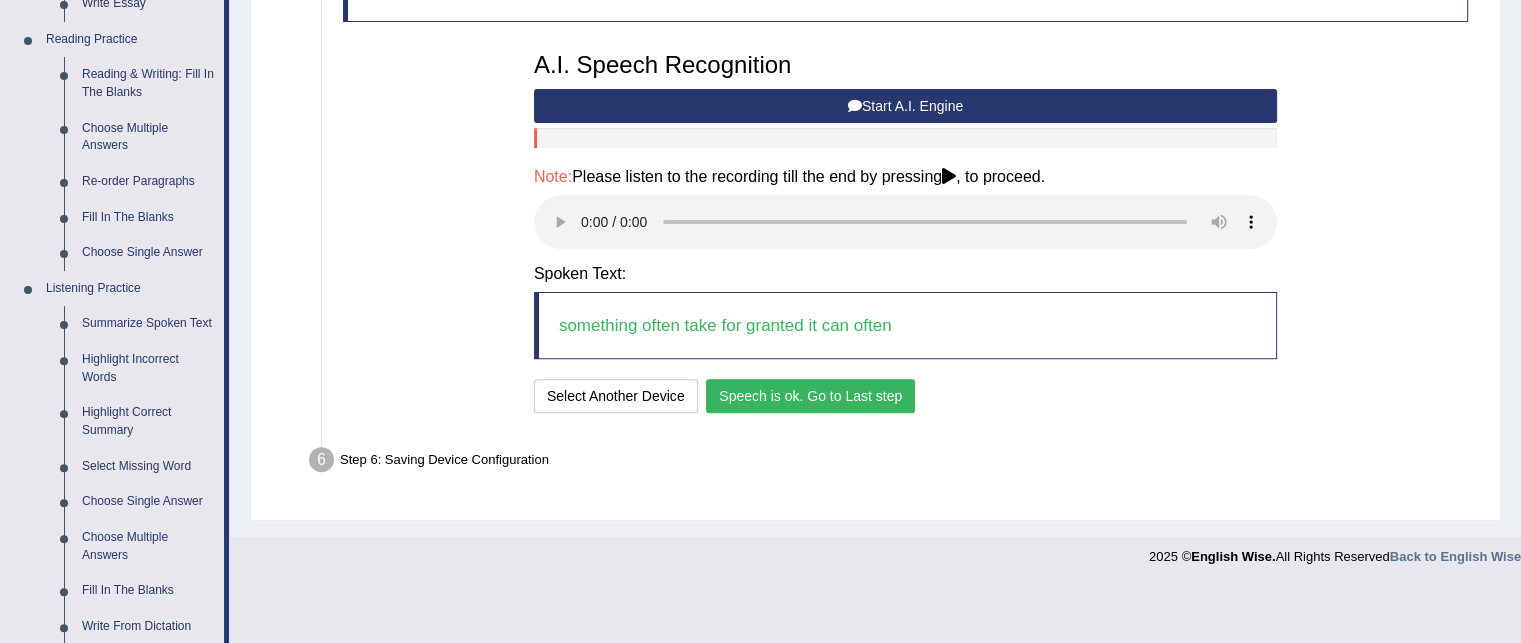 click on "Speech is ok. Go to Last step" at bounding box center (810, 396) 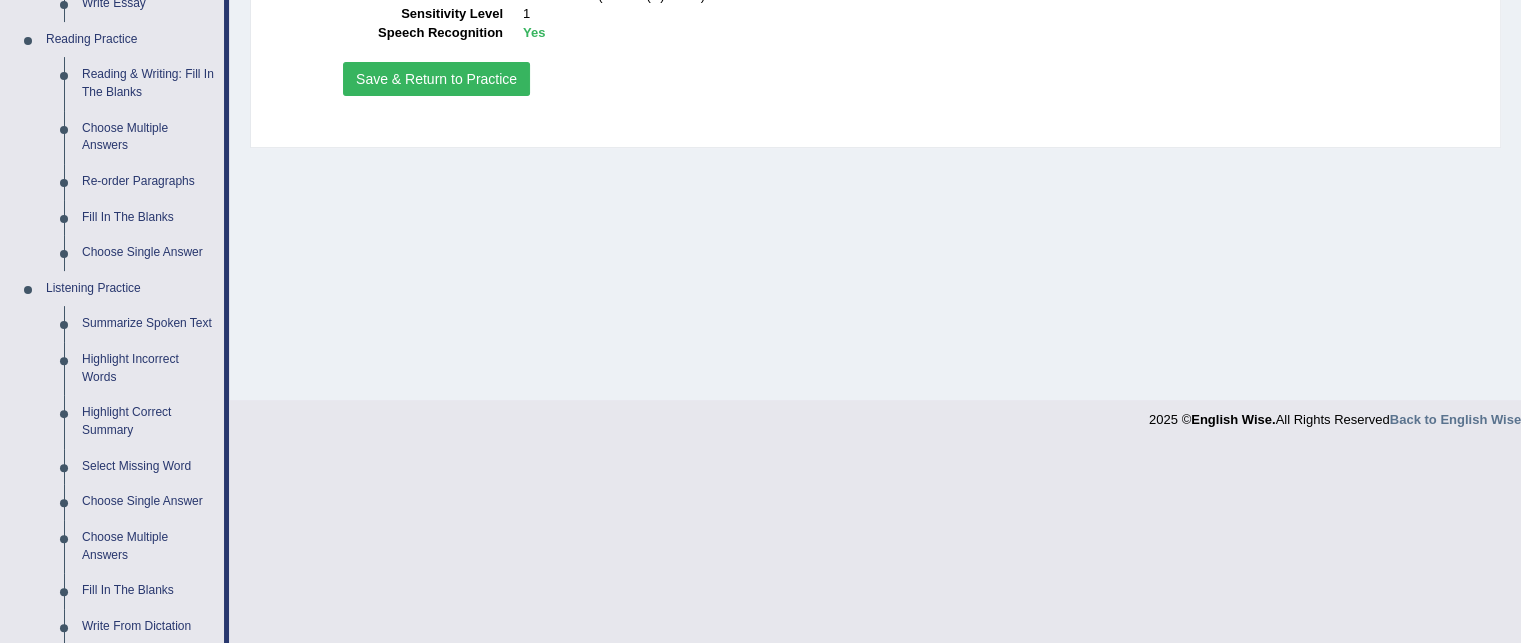 click on "Save & Return to Practice" at bounding box center [436, 79] 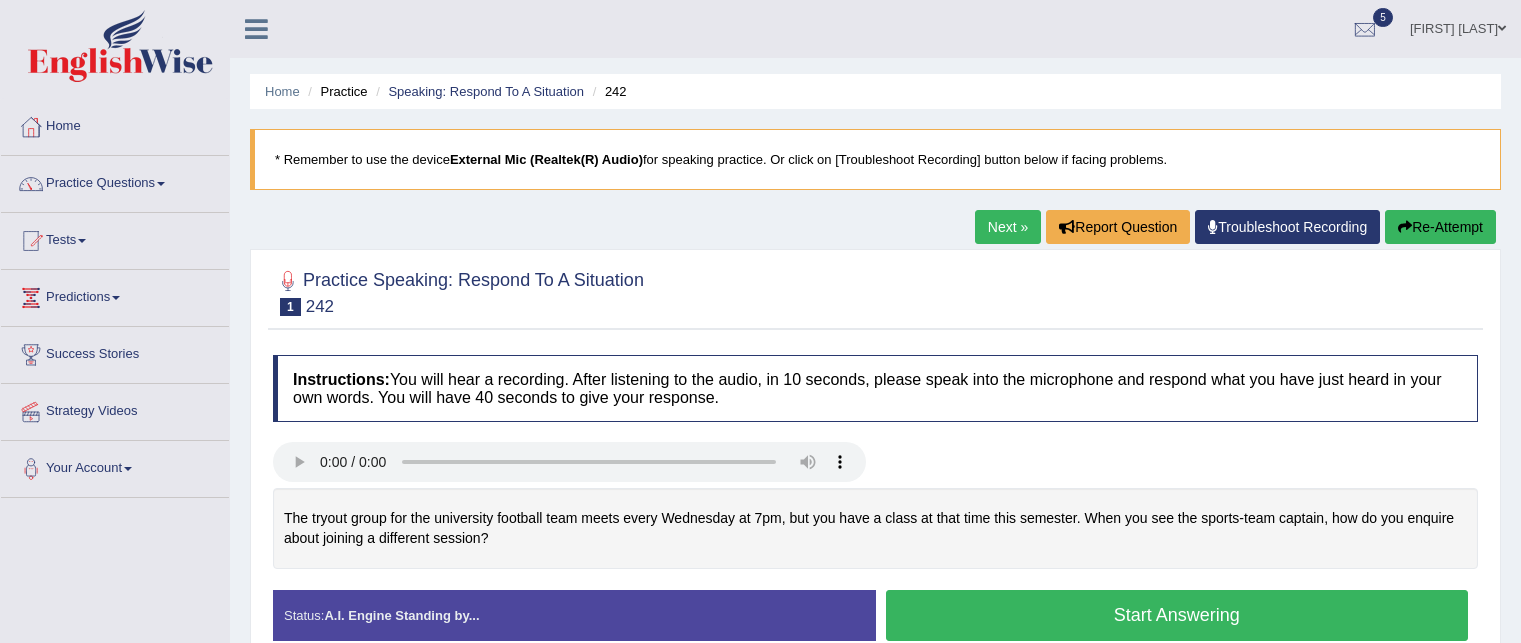 scroll, scrollTop: 0, scrollLeft: 0, axis: both 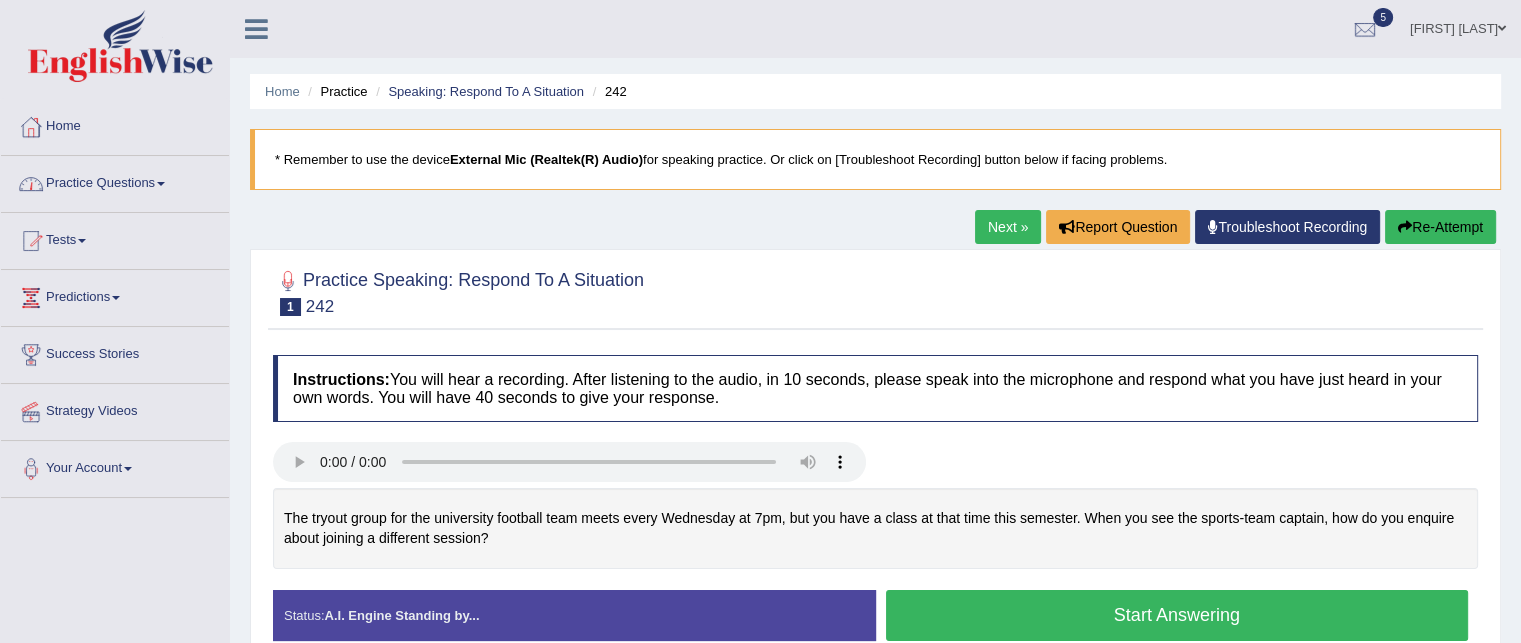 click on "Practice Questions" at bounding box center (115, 181) 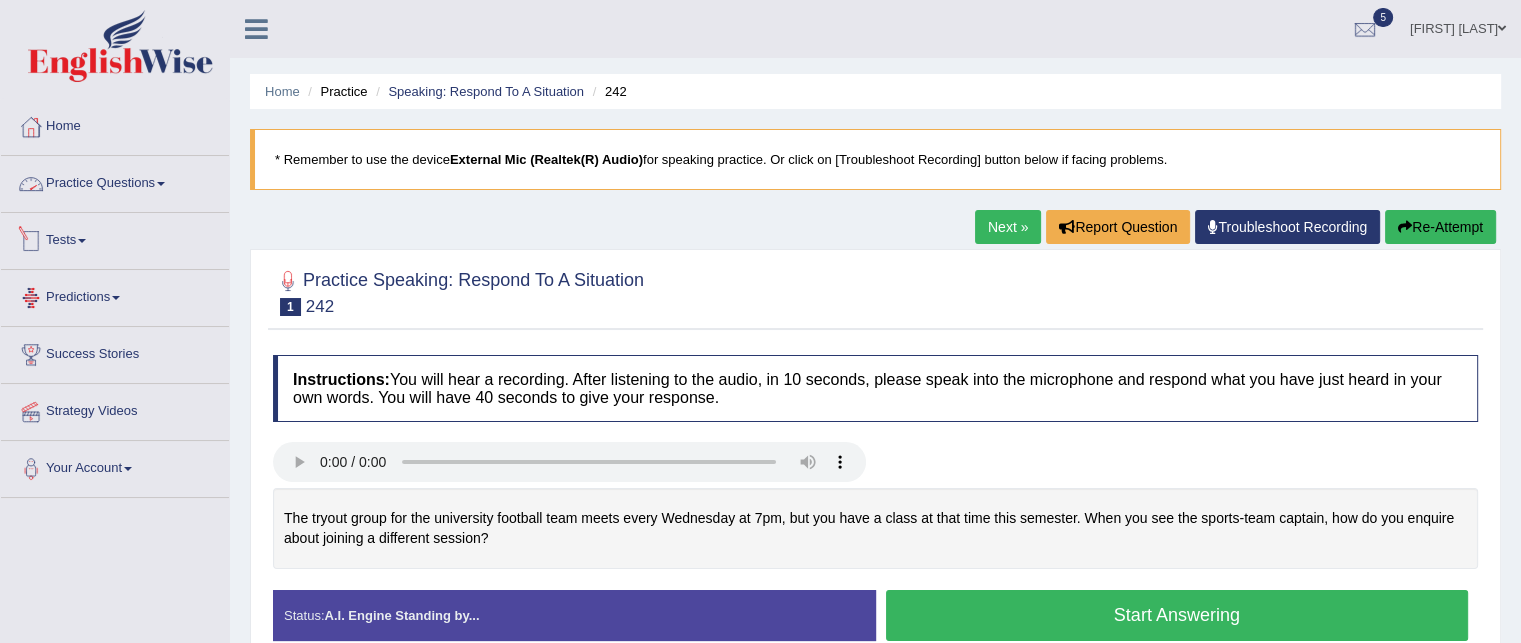 click on "Practice Questions" at bounding box center [115, 181] 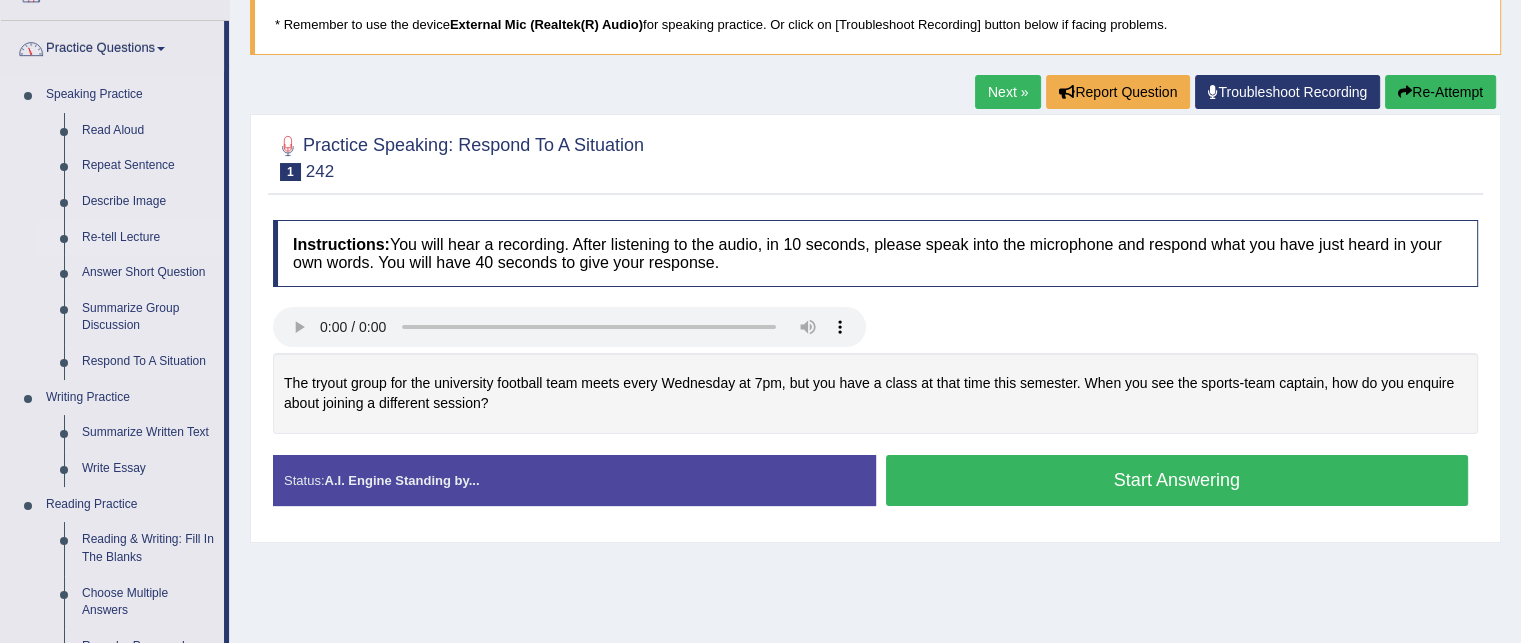 scroll, scrollTop: 200, scrollLeft: 0, axis: vertical 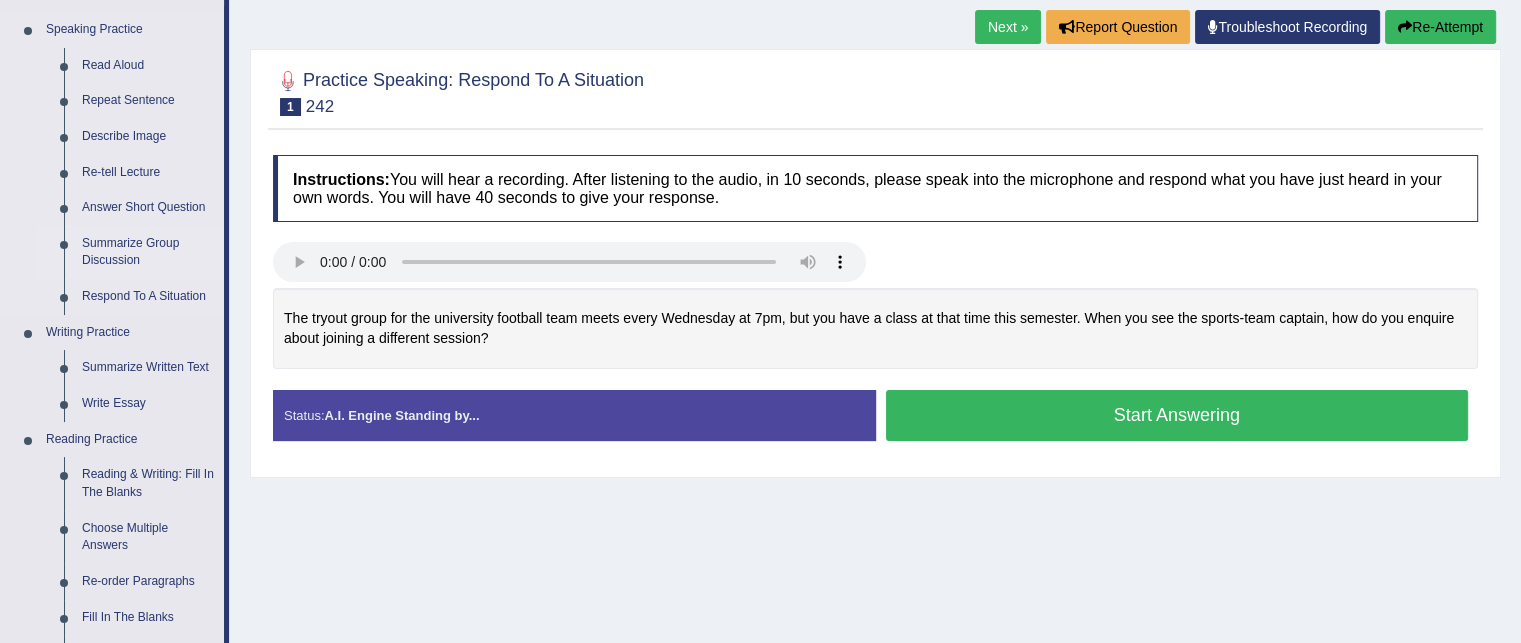 click on "Summarize Group Discussion" at bounding box center [148, 252] 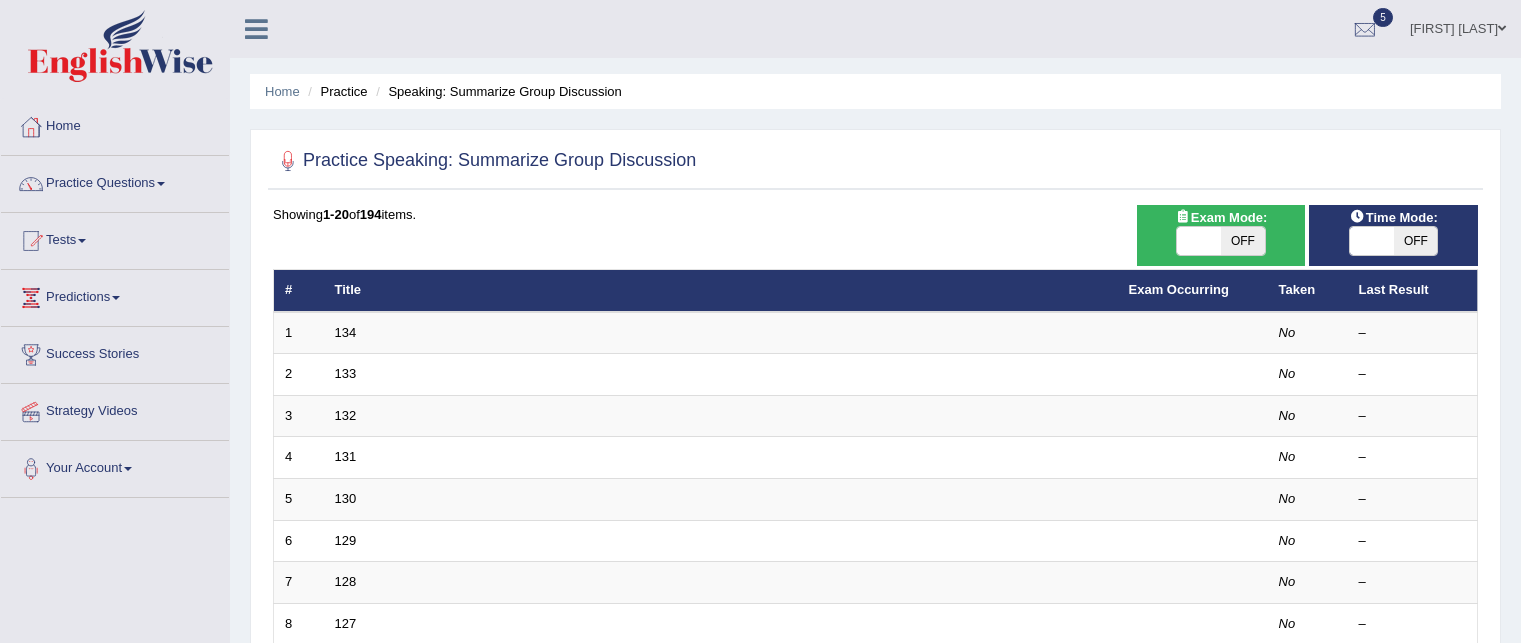 scroll, scrollTop: 675, scrollLeft: 0, axis: vertical 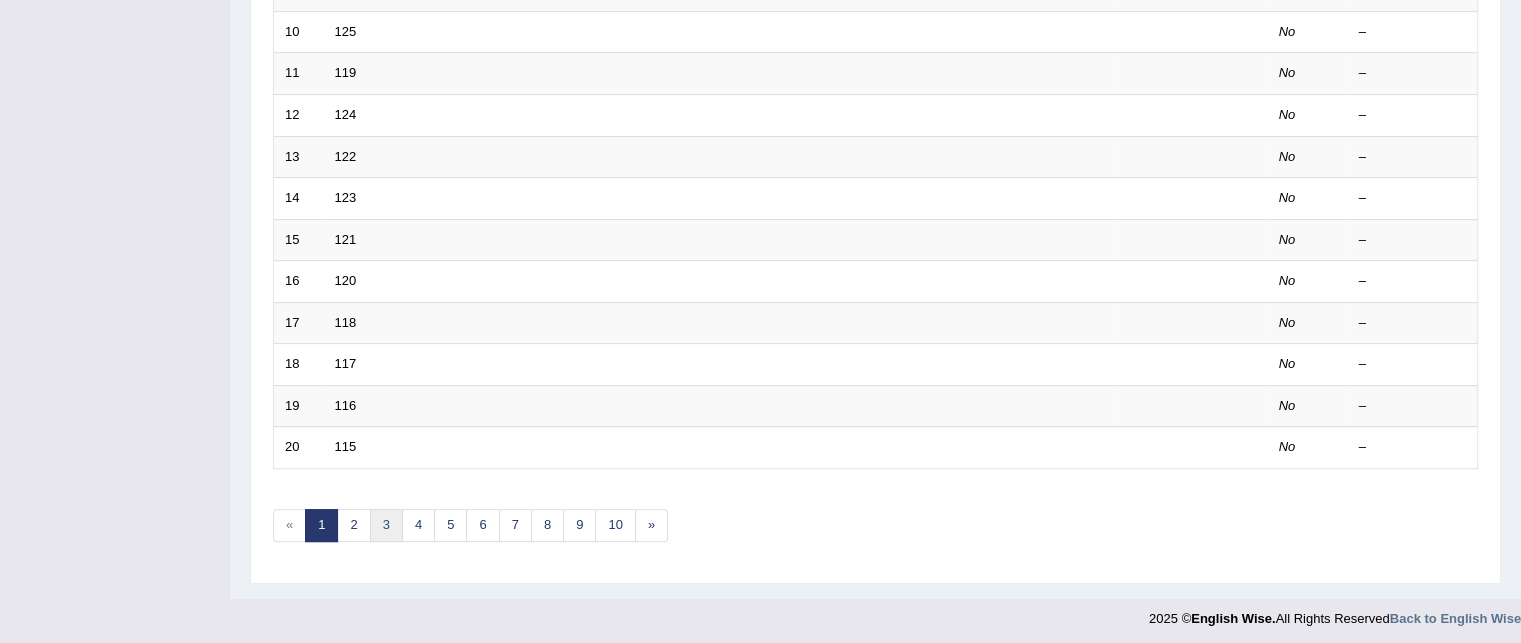 click on "3" at bounding box center (386, 525) 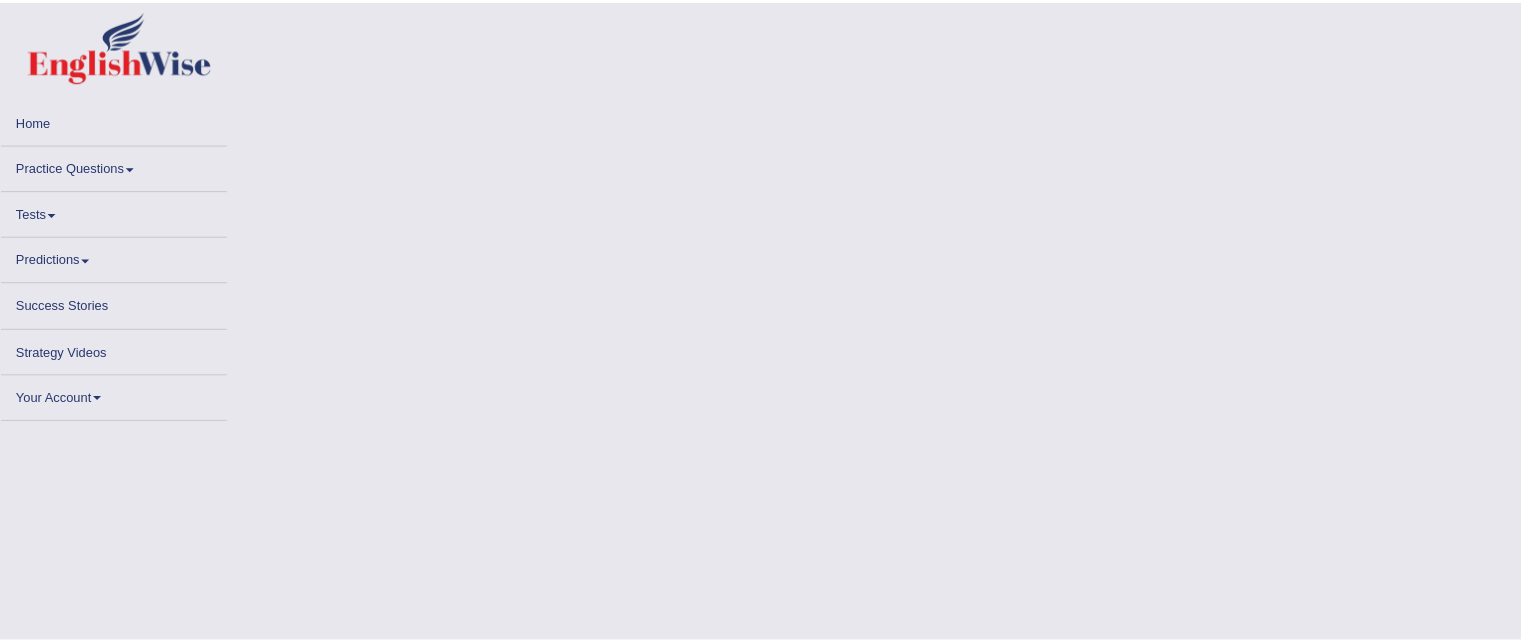 scroll, scrollTop: 0, scrollLeft: 0, axis: both 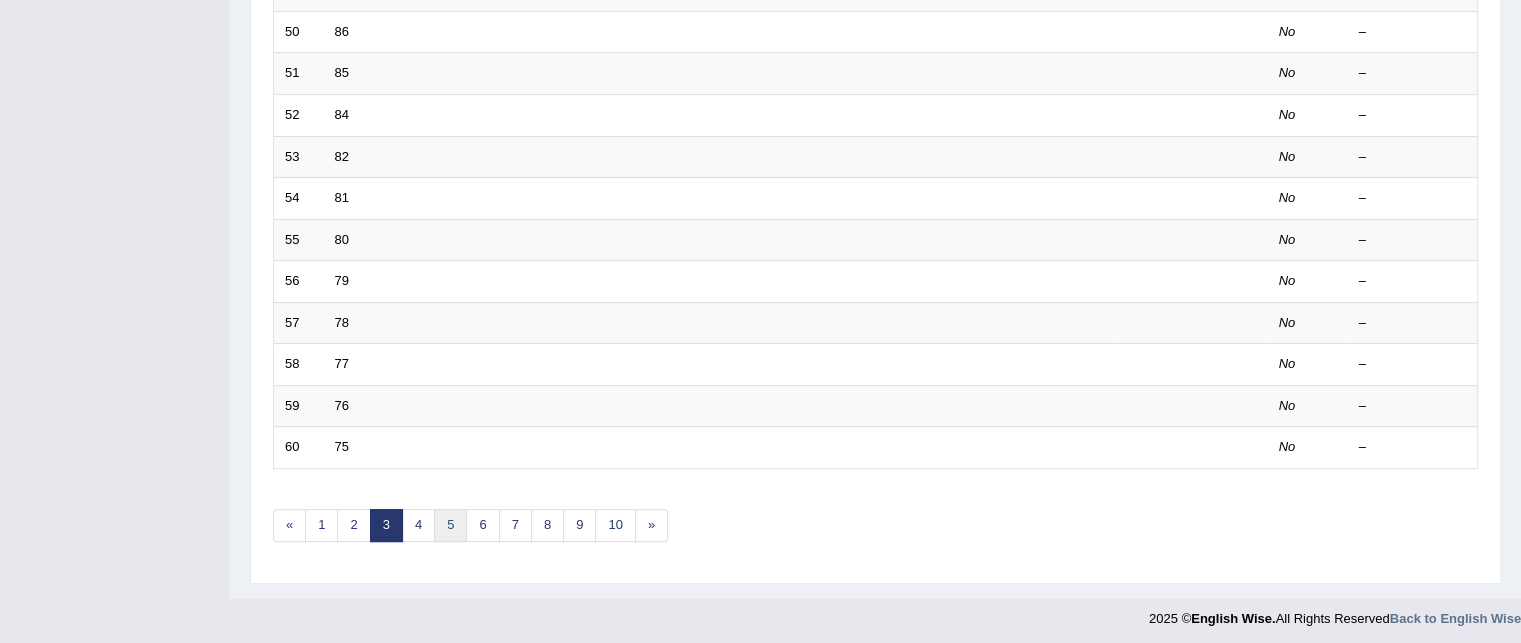 click on "5" at bounding box center [450, 525] 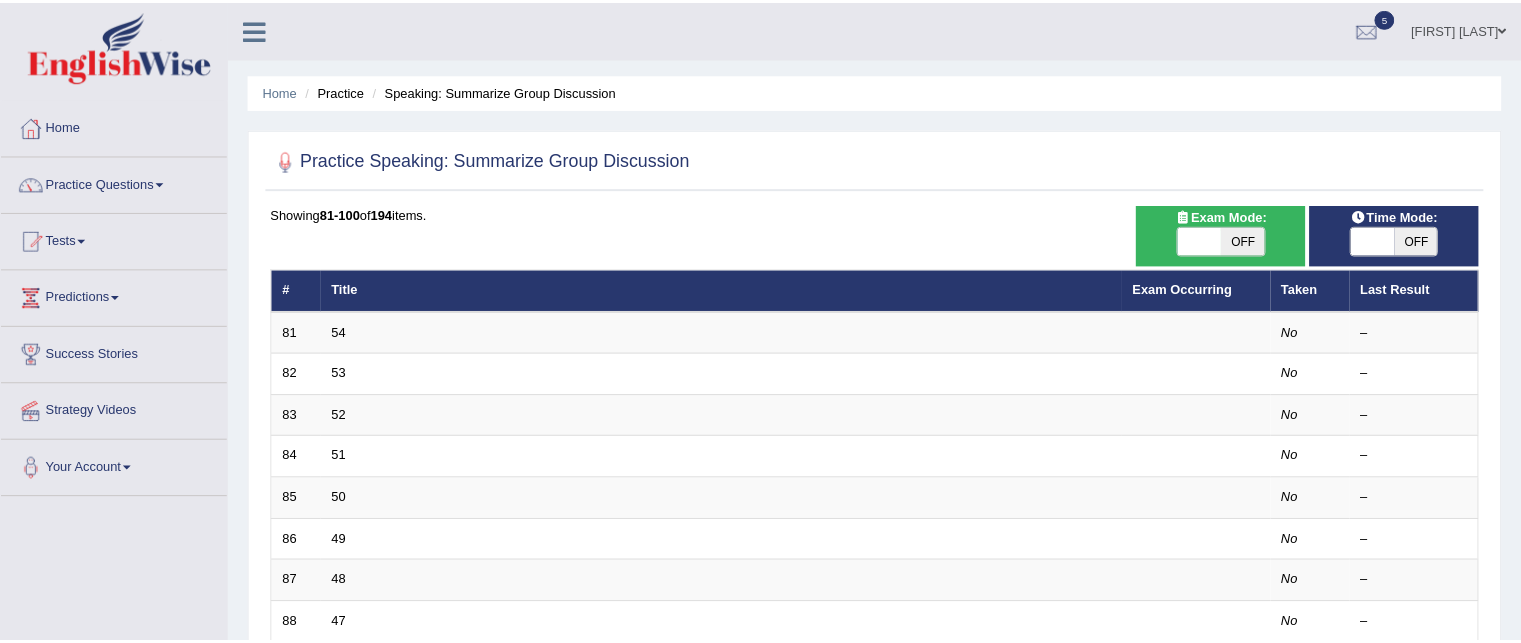 scroll, scrollTop: 0, scrollLeft: 0, axis: both 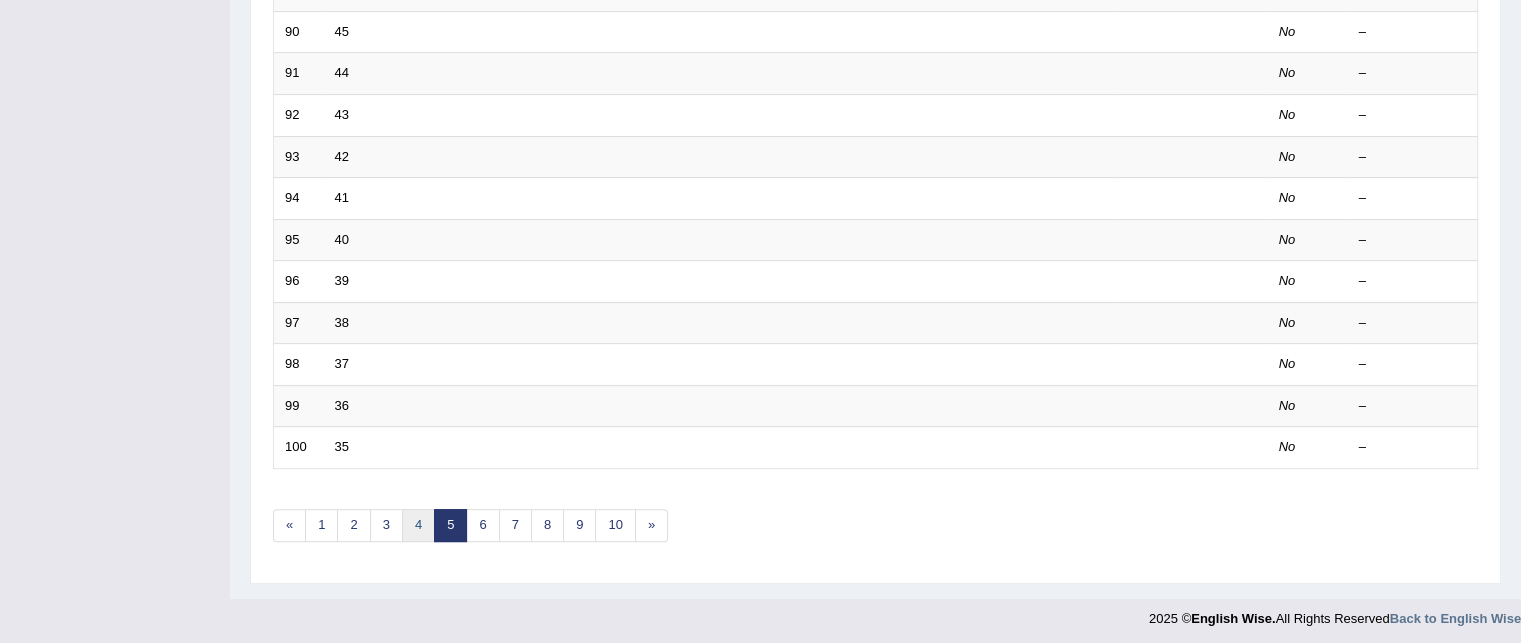 click on "4" at bounding box center [418, 525] 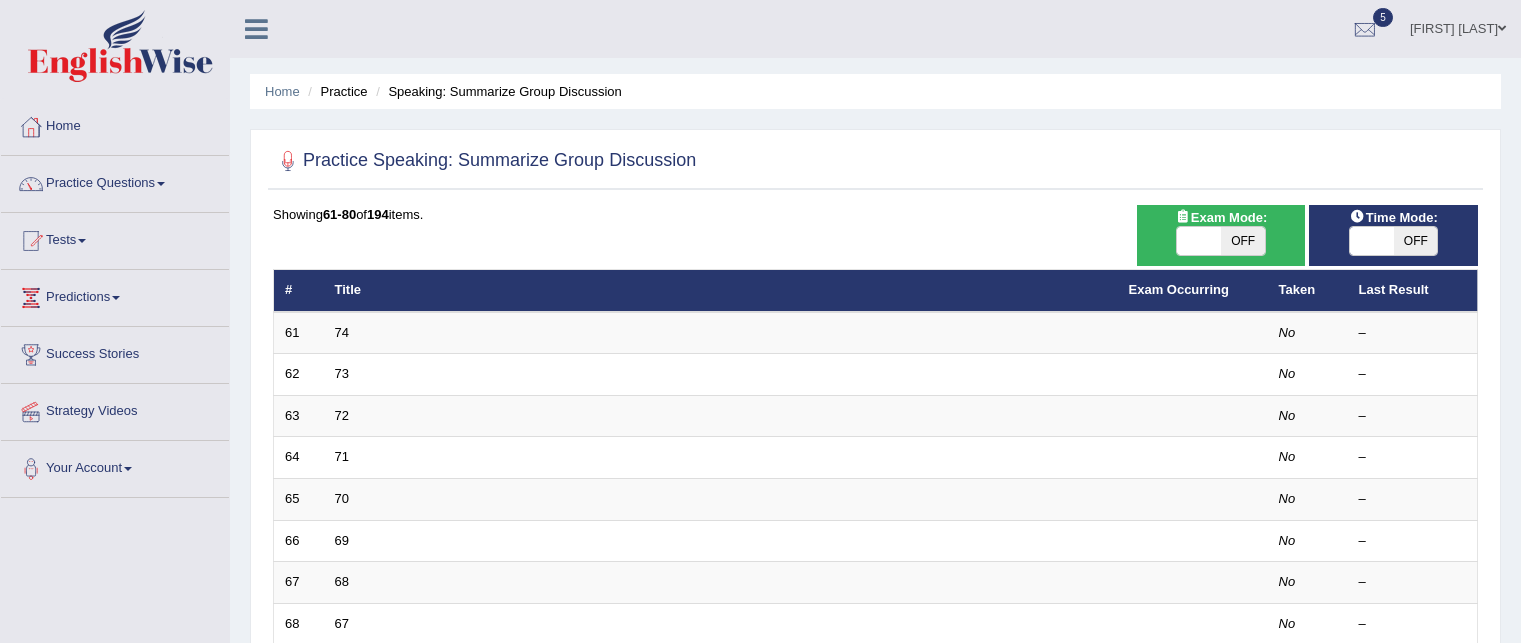 scroll, scrollTop: 300, scrollLeft: 0, axis: vertical 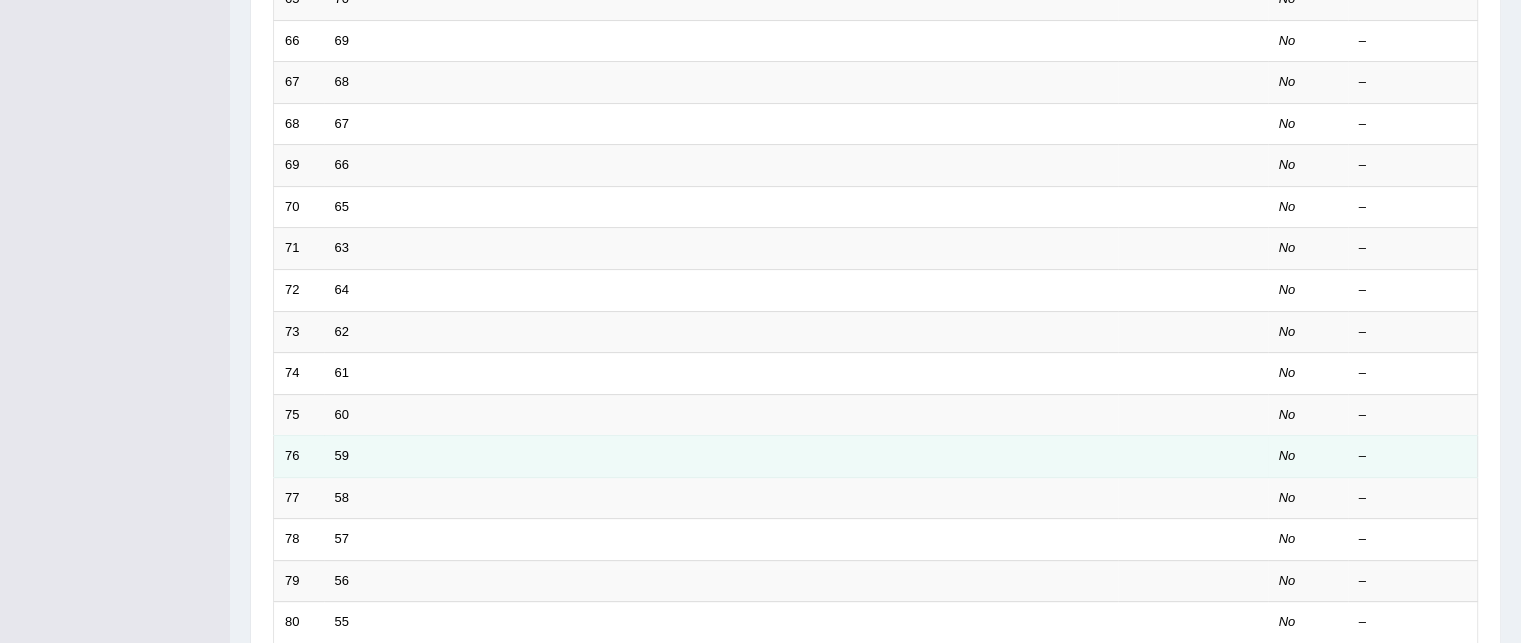 click on "76" at bounding box center [299, 457] 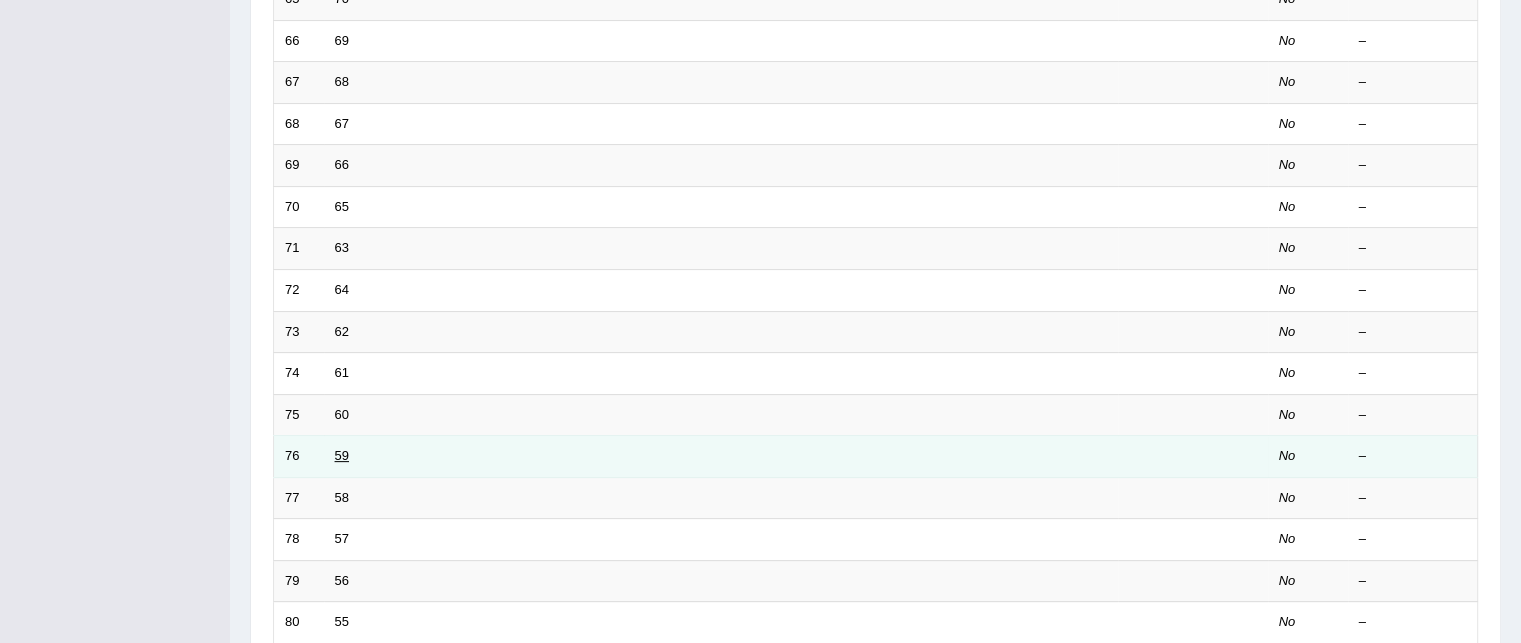 click on "59" at bounding box center [342, 455] 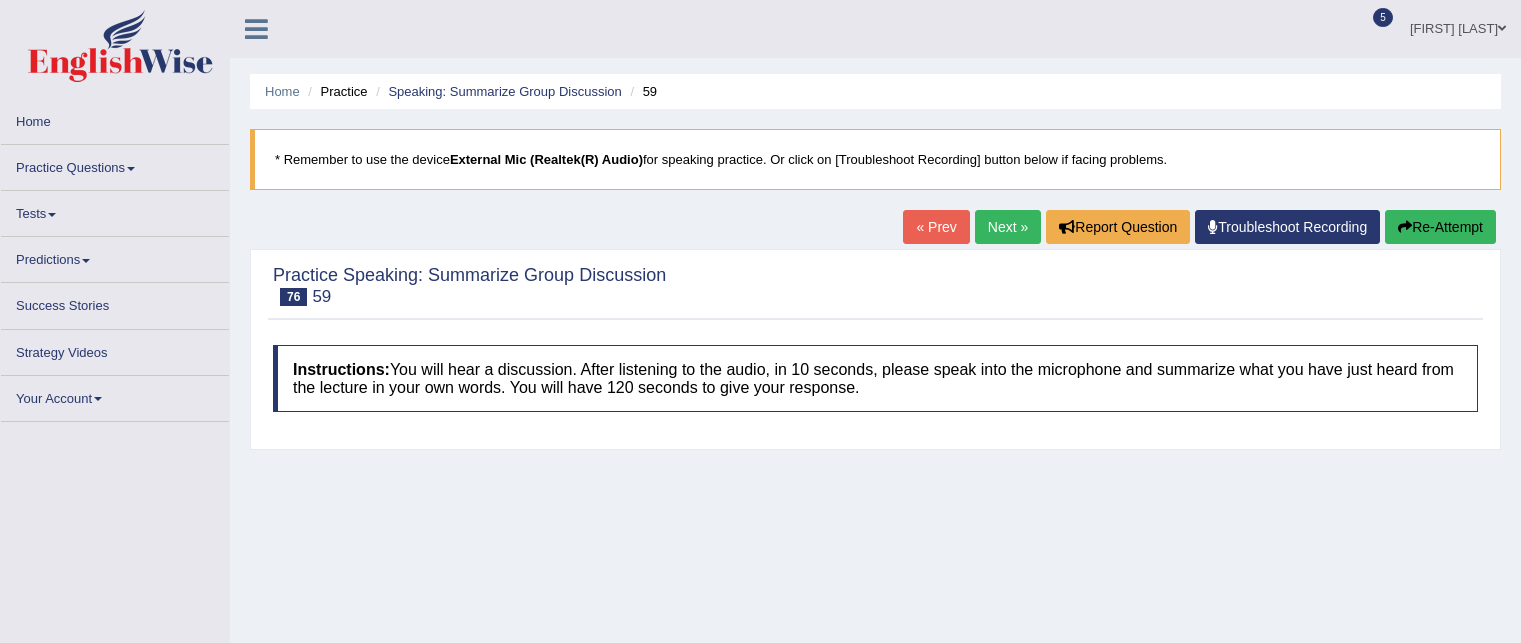 scroll, scrollTop: 0, scrollLeft: 0, axis: both 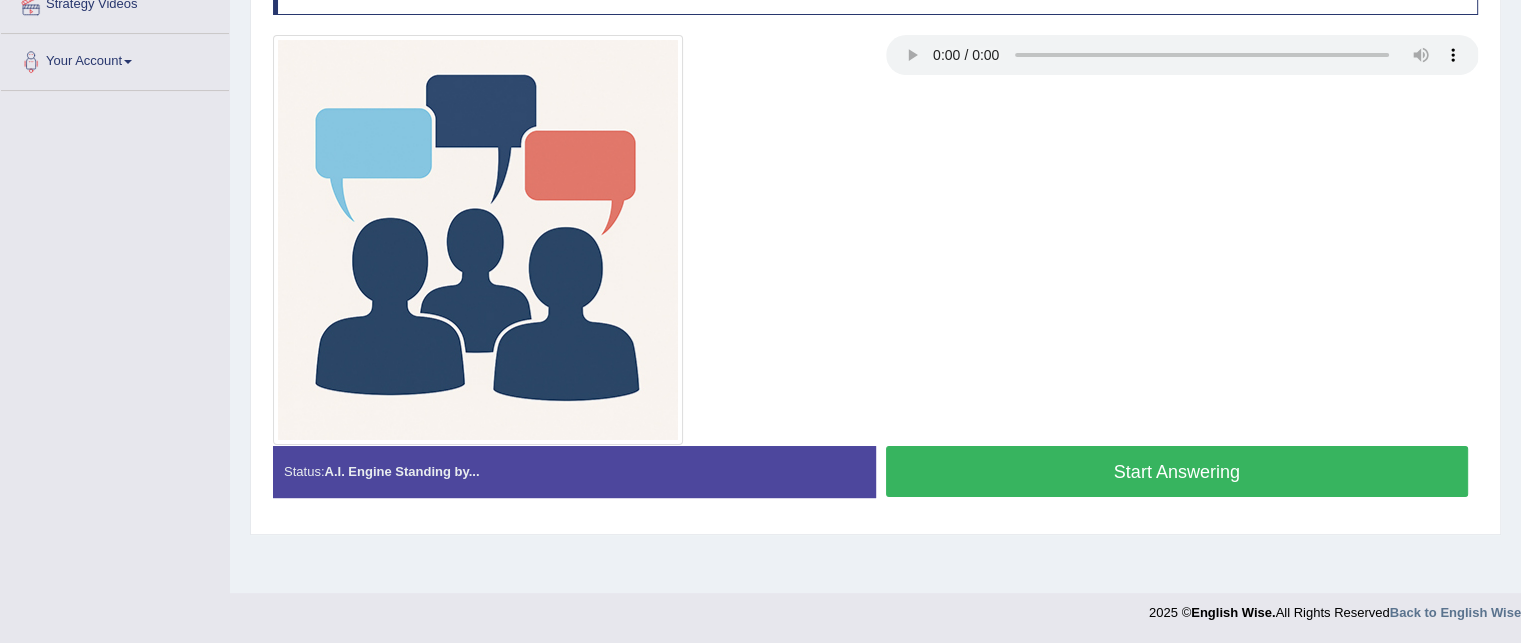 click on "Start Answering" at bounding box center [1177, 471] 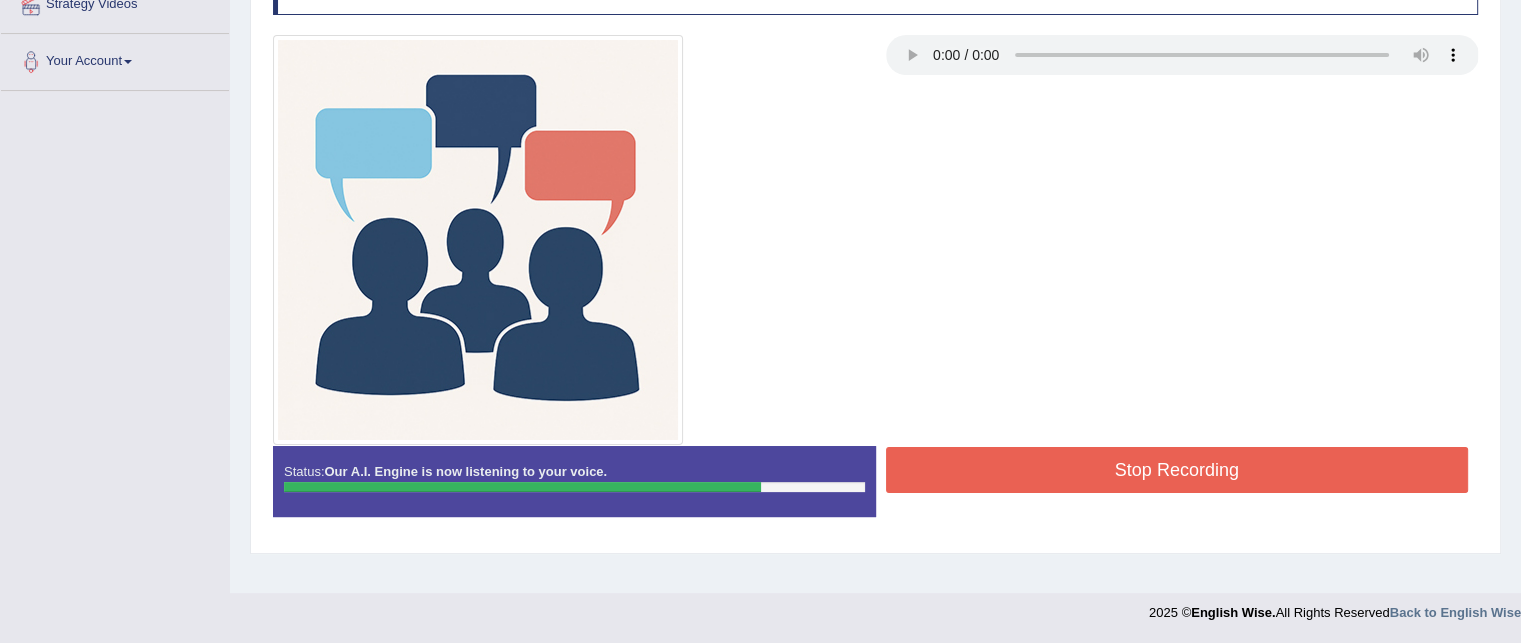 click on "Stop Recording" at bounding box center (1177, 470) 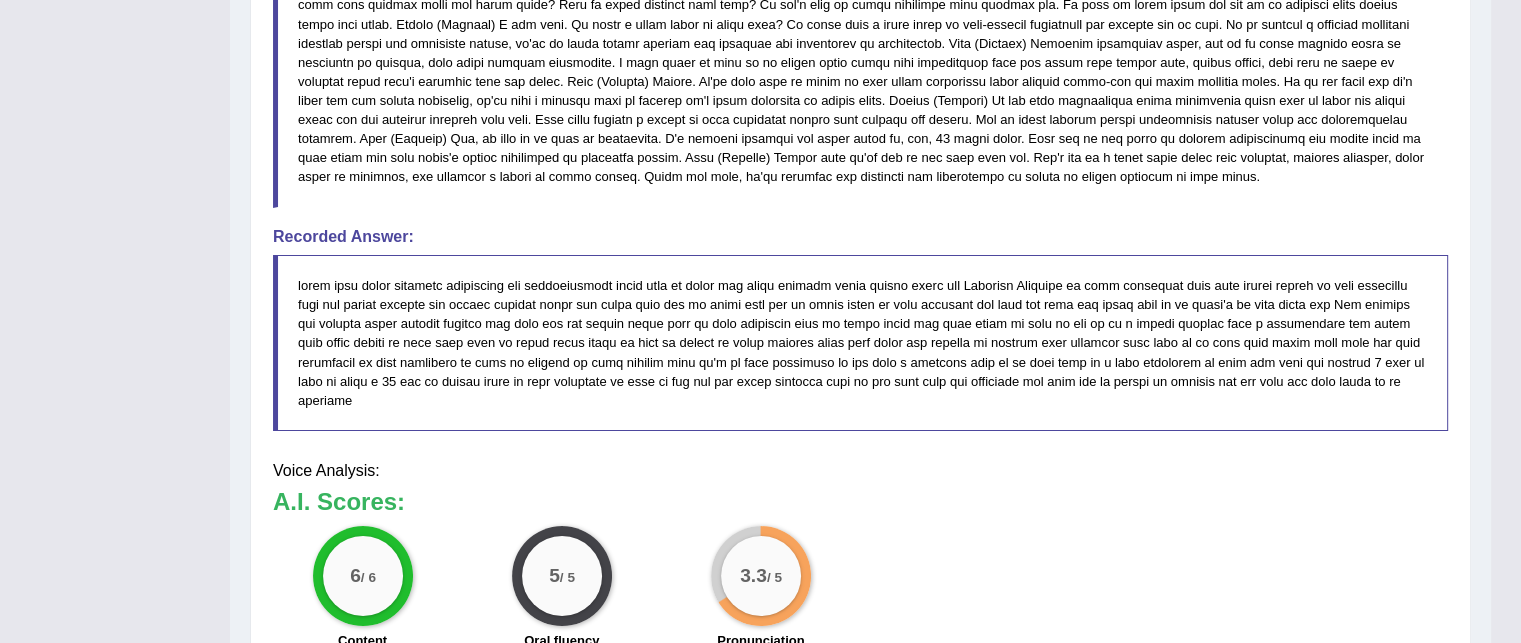 scroll, scrollTop: 1068, scrollLeft: 0, axis: vertical 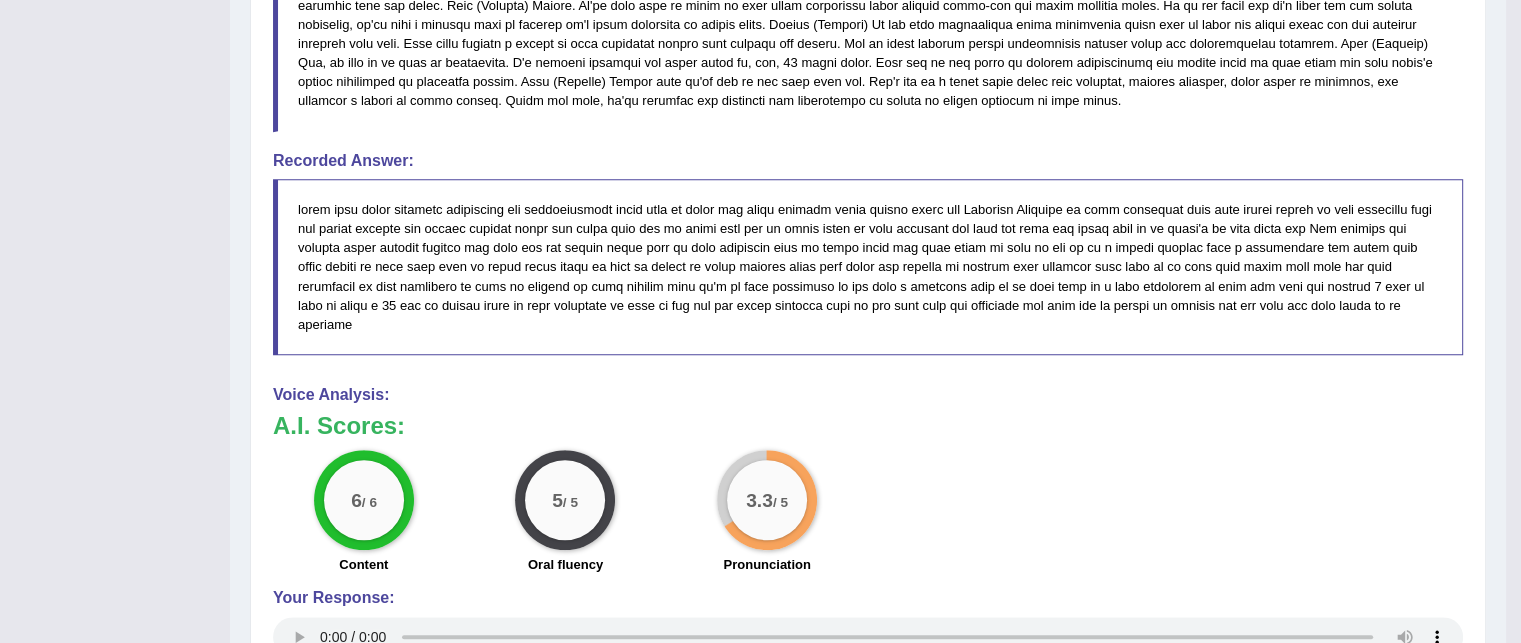 click on "A.I. Scores:
6  / 6              Content
5  / 5              Oral fluency
3.3  / 5              Pronunciation" at bounding box center [868, 496] 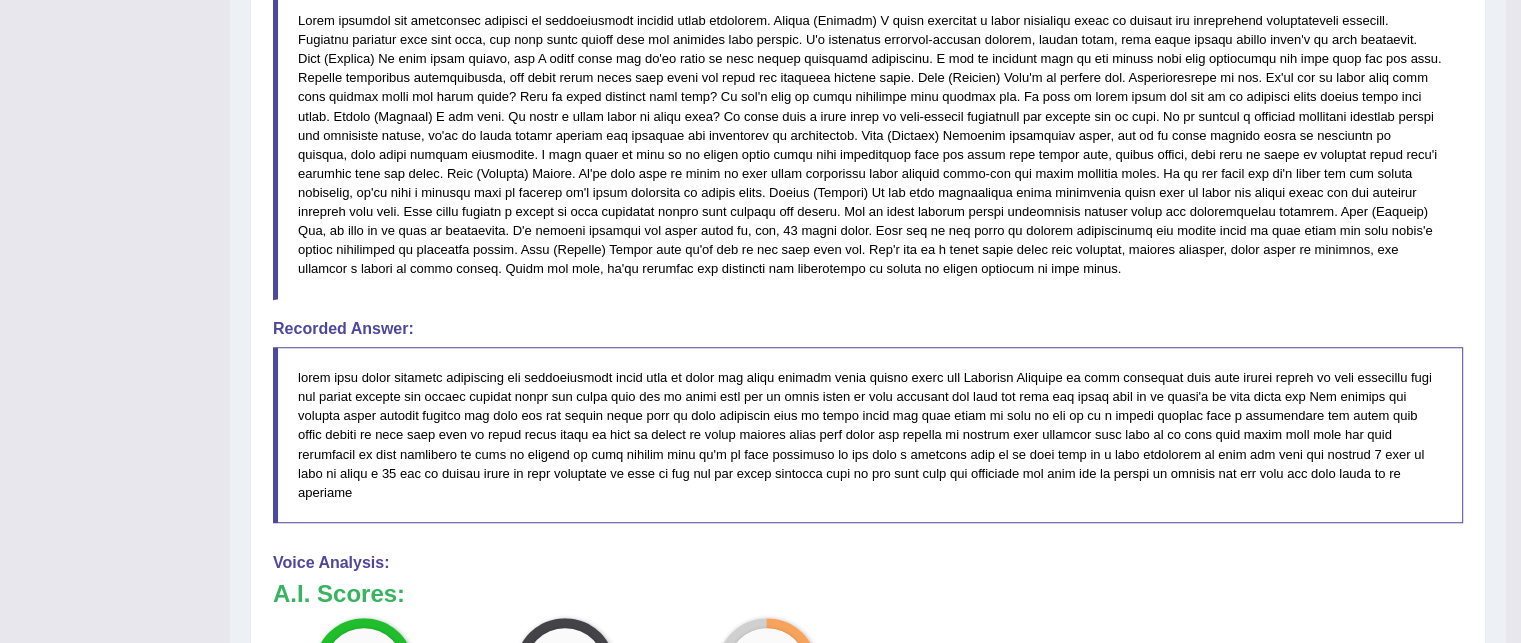 scroll, scrollTop: 1355, scrollLeft: 0, axis: vertical 